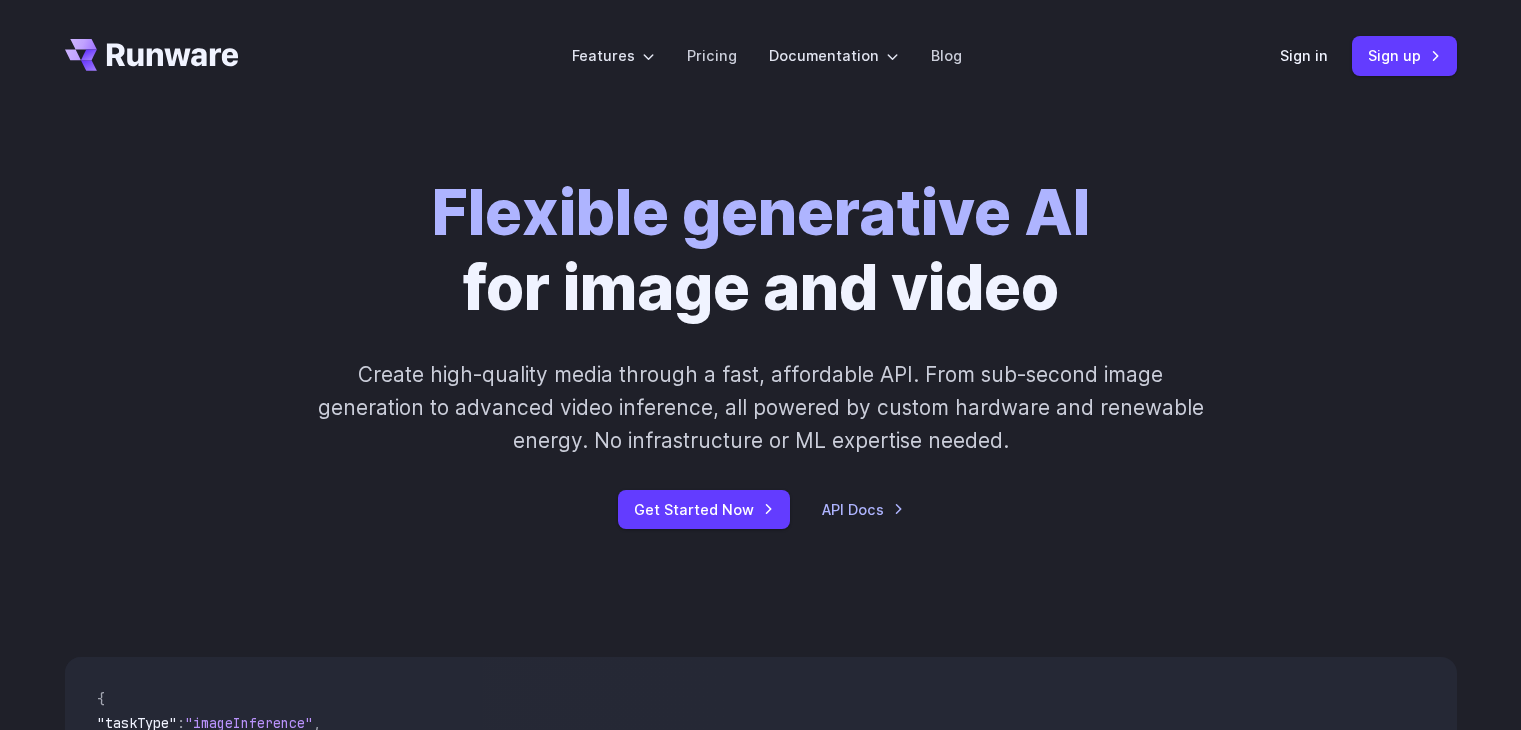 scroll, scrollTop: 0, scrollLeft: 0, axis: both 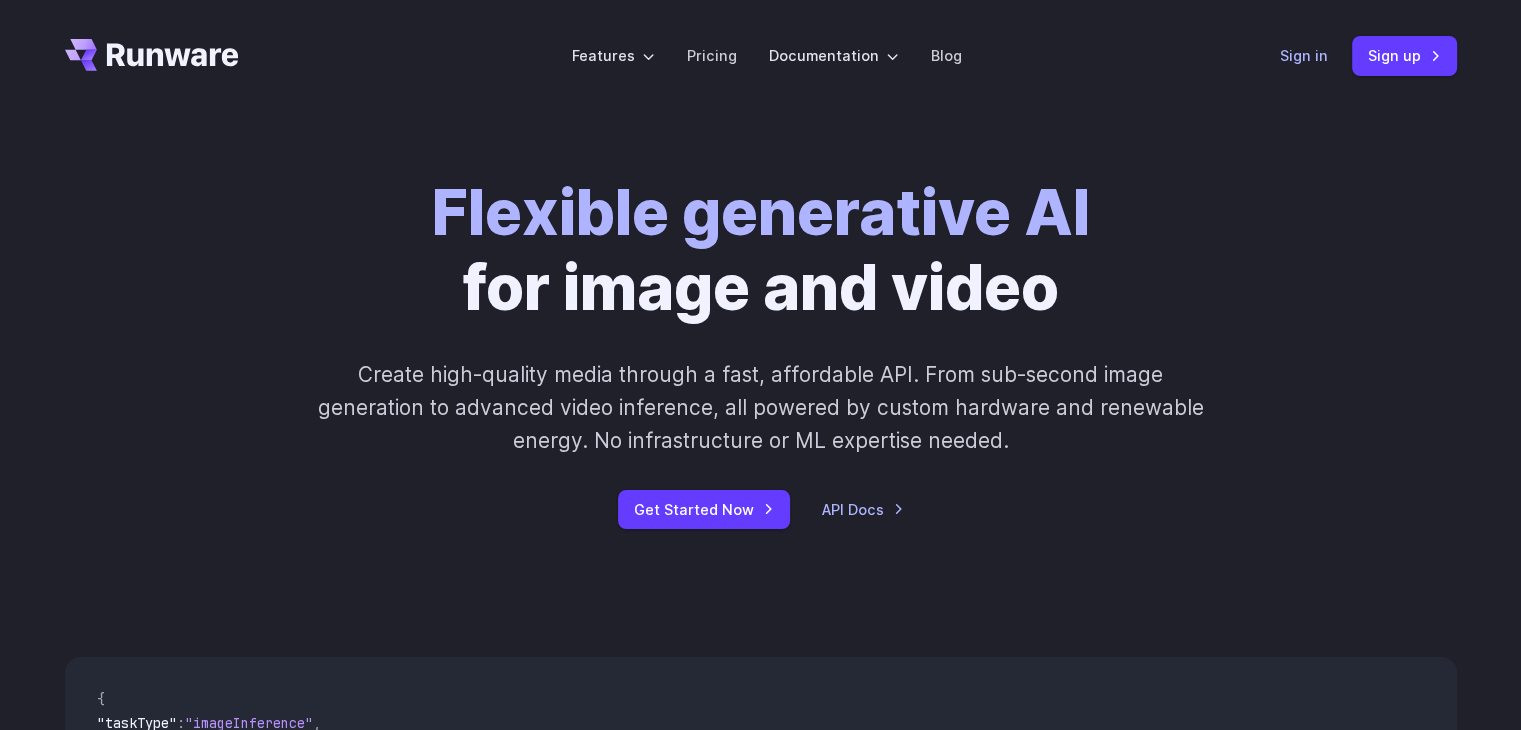 click on "Sign in" at bounding box center (1304, 55) 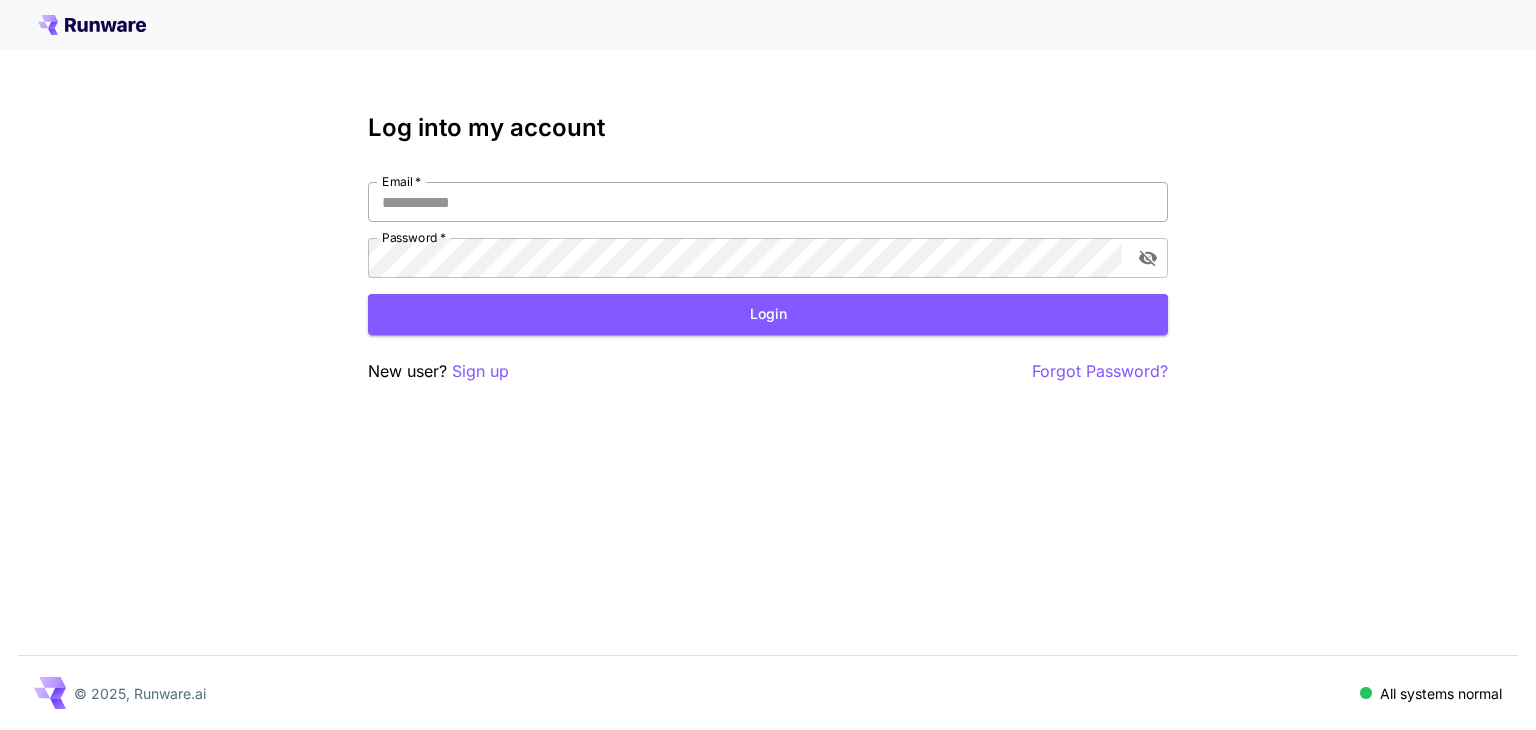 scroll, scrollTop: 0, scrollLeft: 0, axis: both 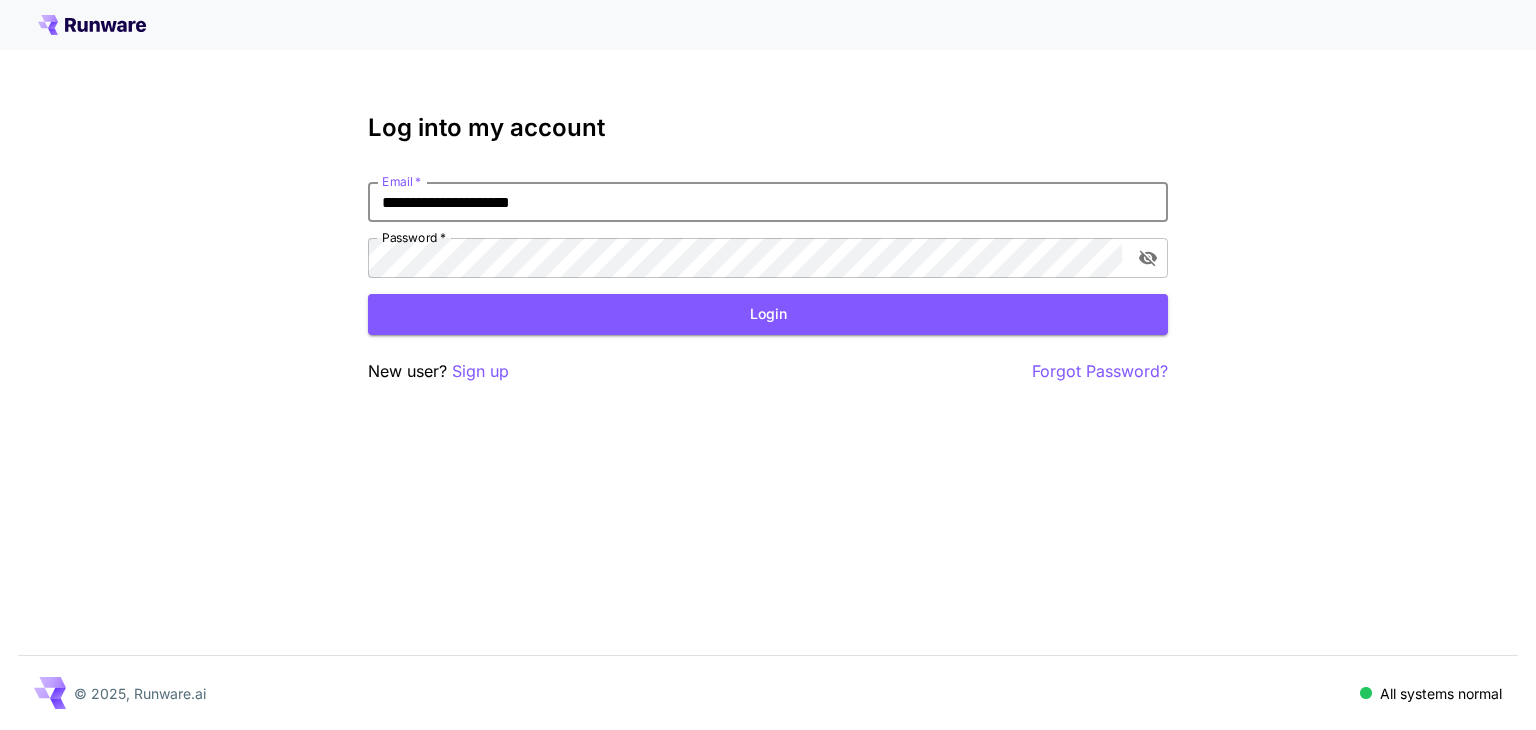 click on "**********" at bounding box center [768, 202] 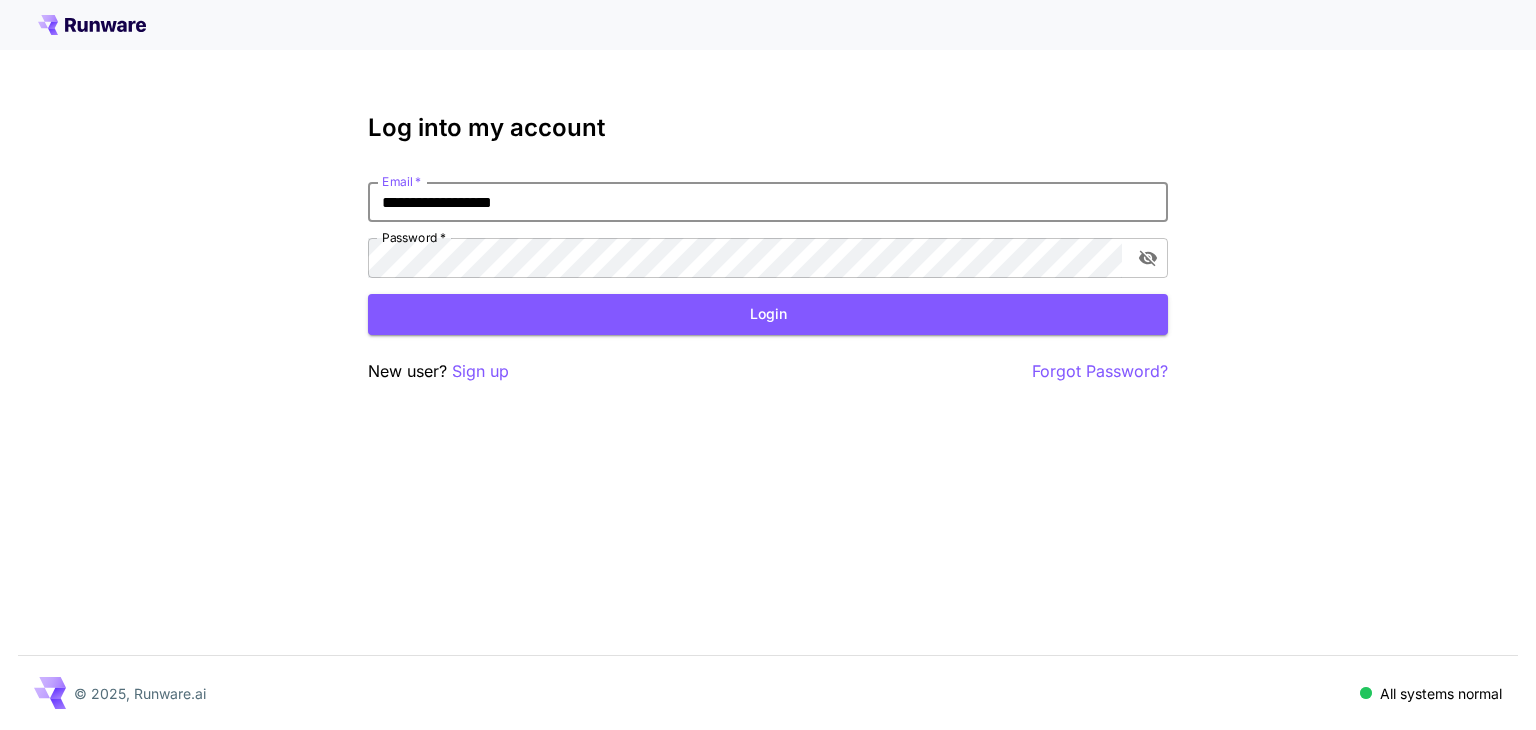 type on "**********" 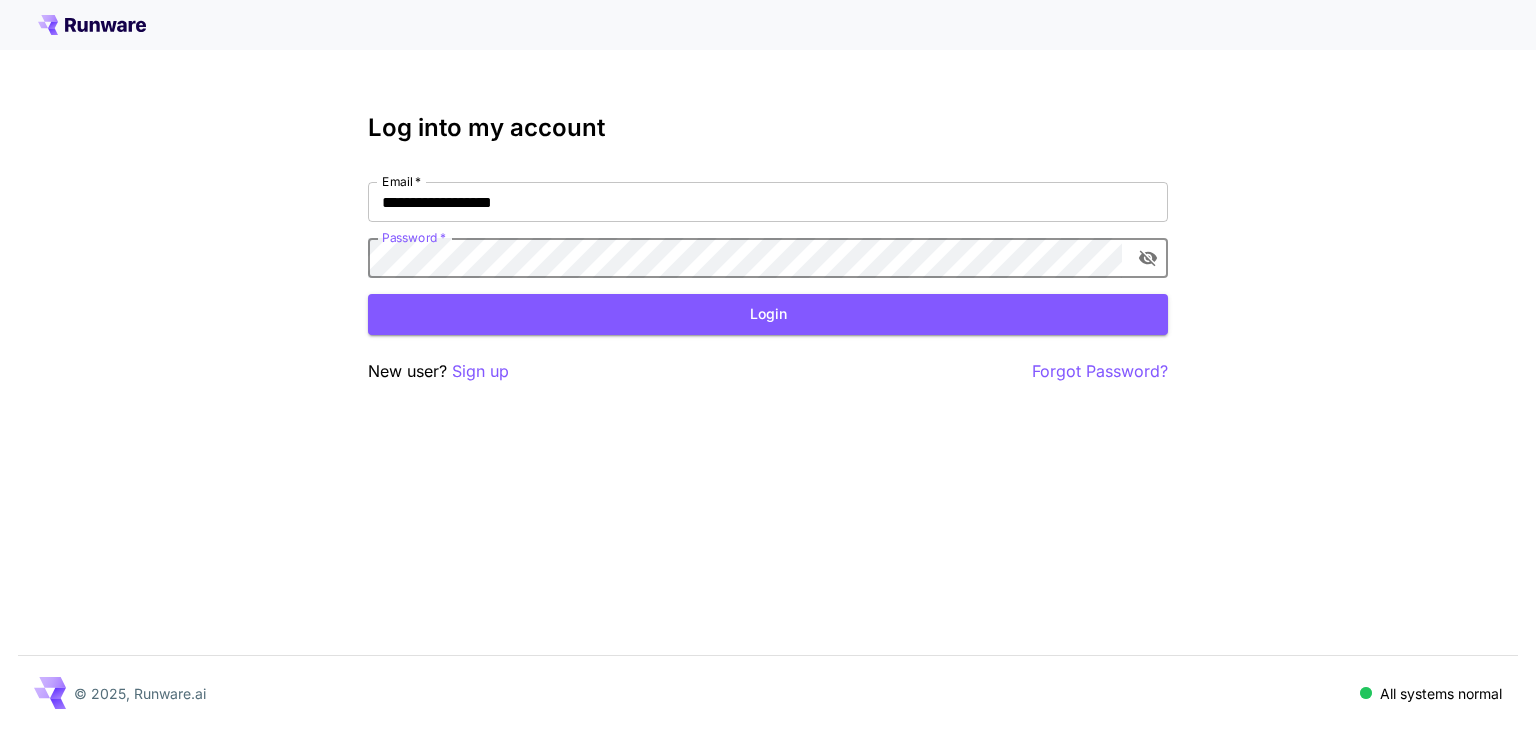 click on "**********" at bounding box center [768, 365] 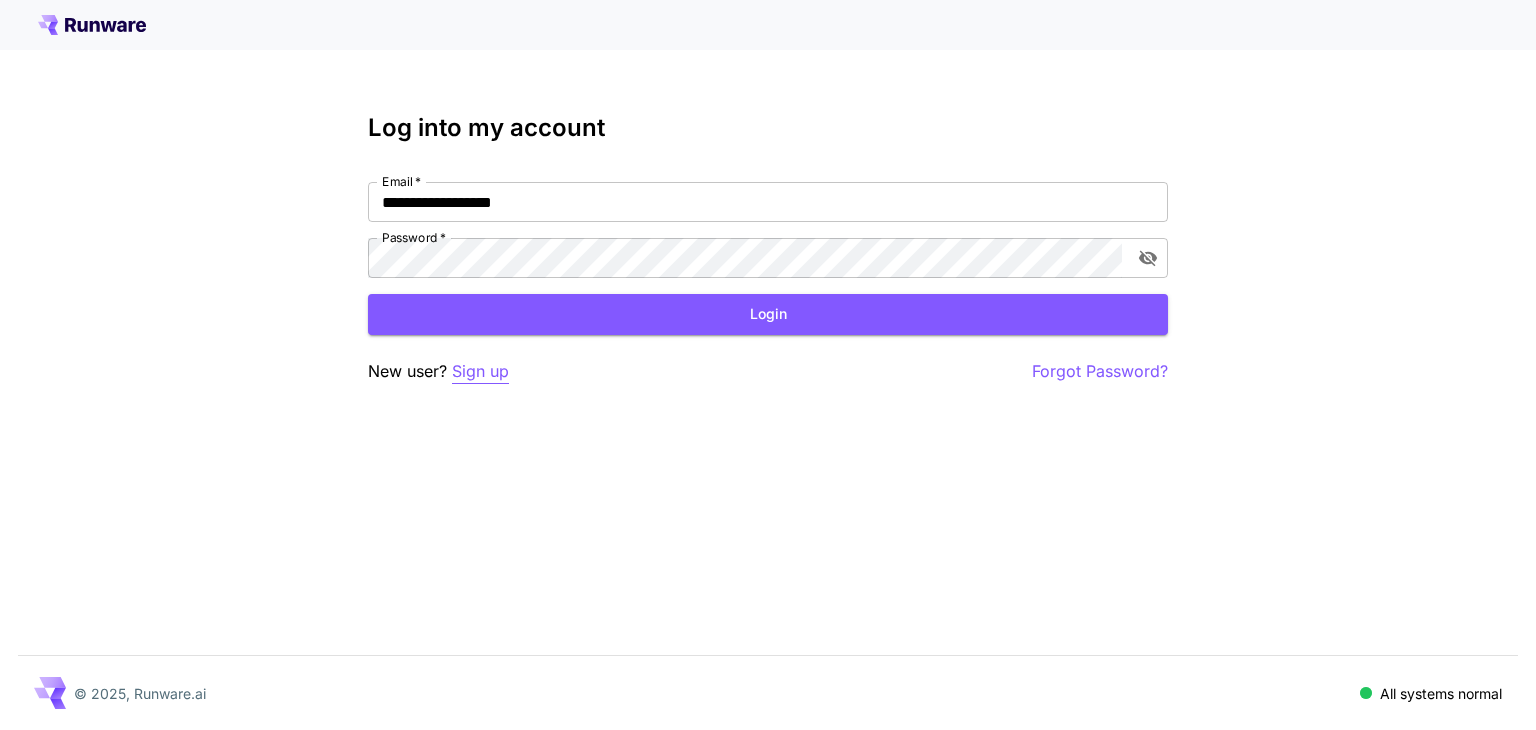 click on "Sign up" at bounding box center (480, 371) 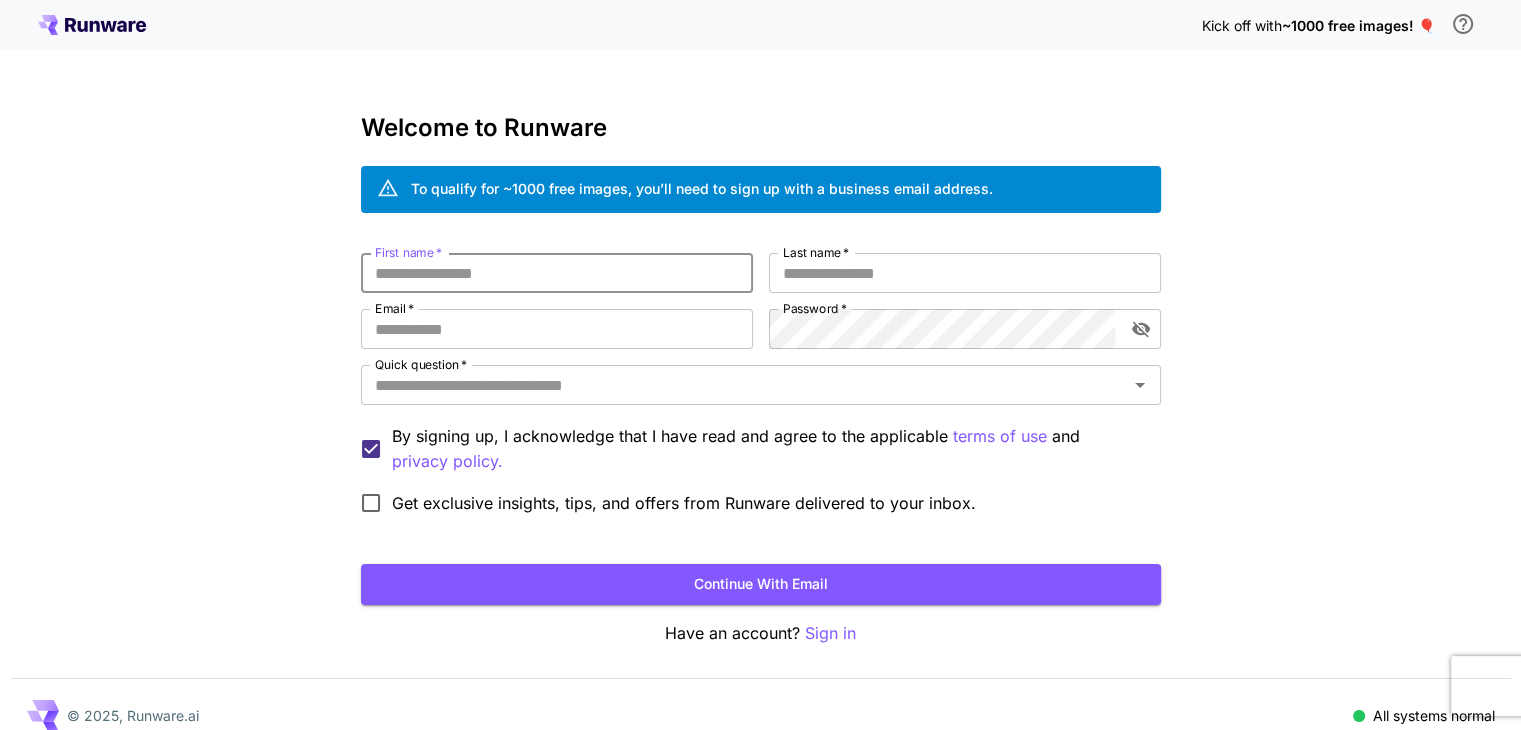 click on "First name   *" at bounding box center (557, 273) 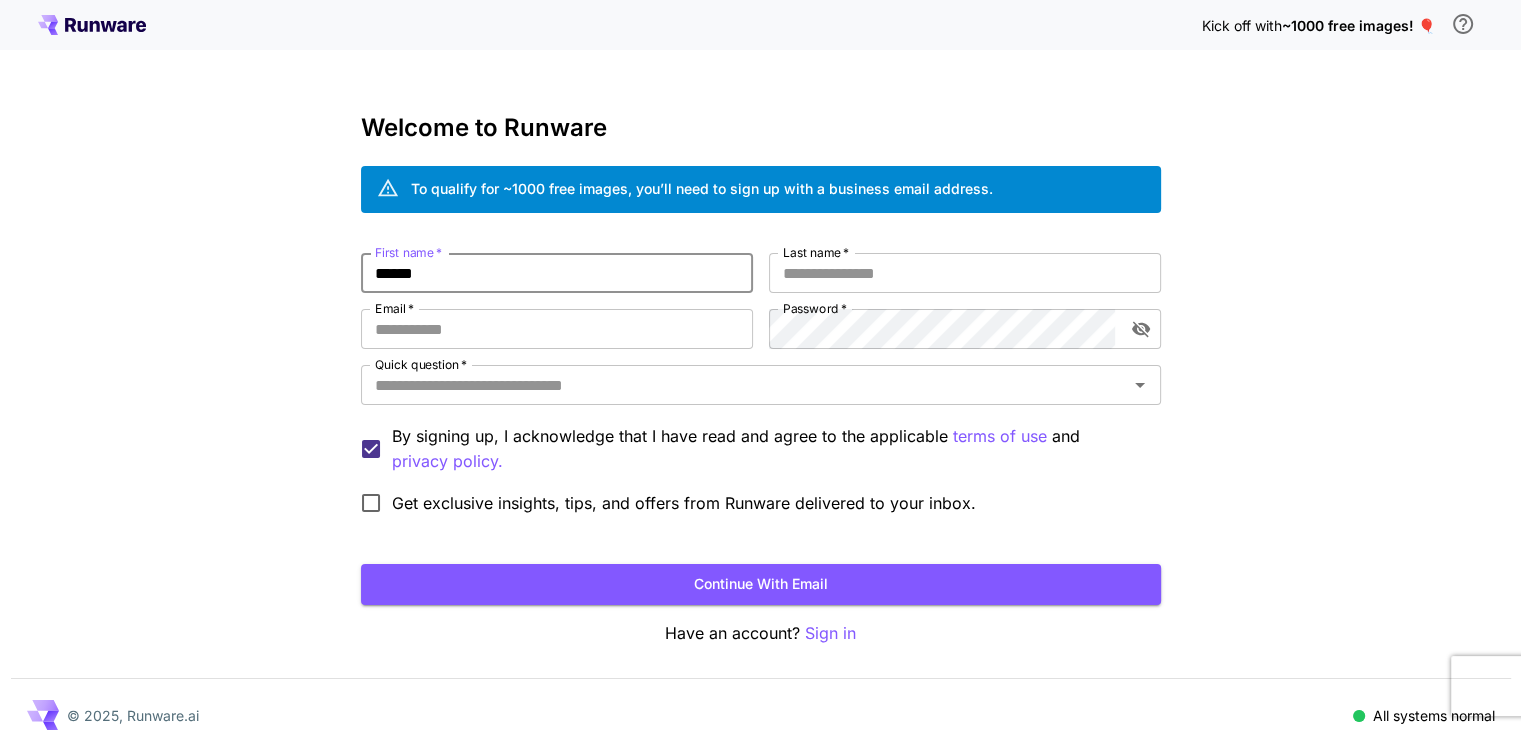 type on "******" 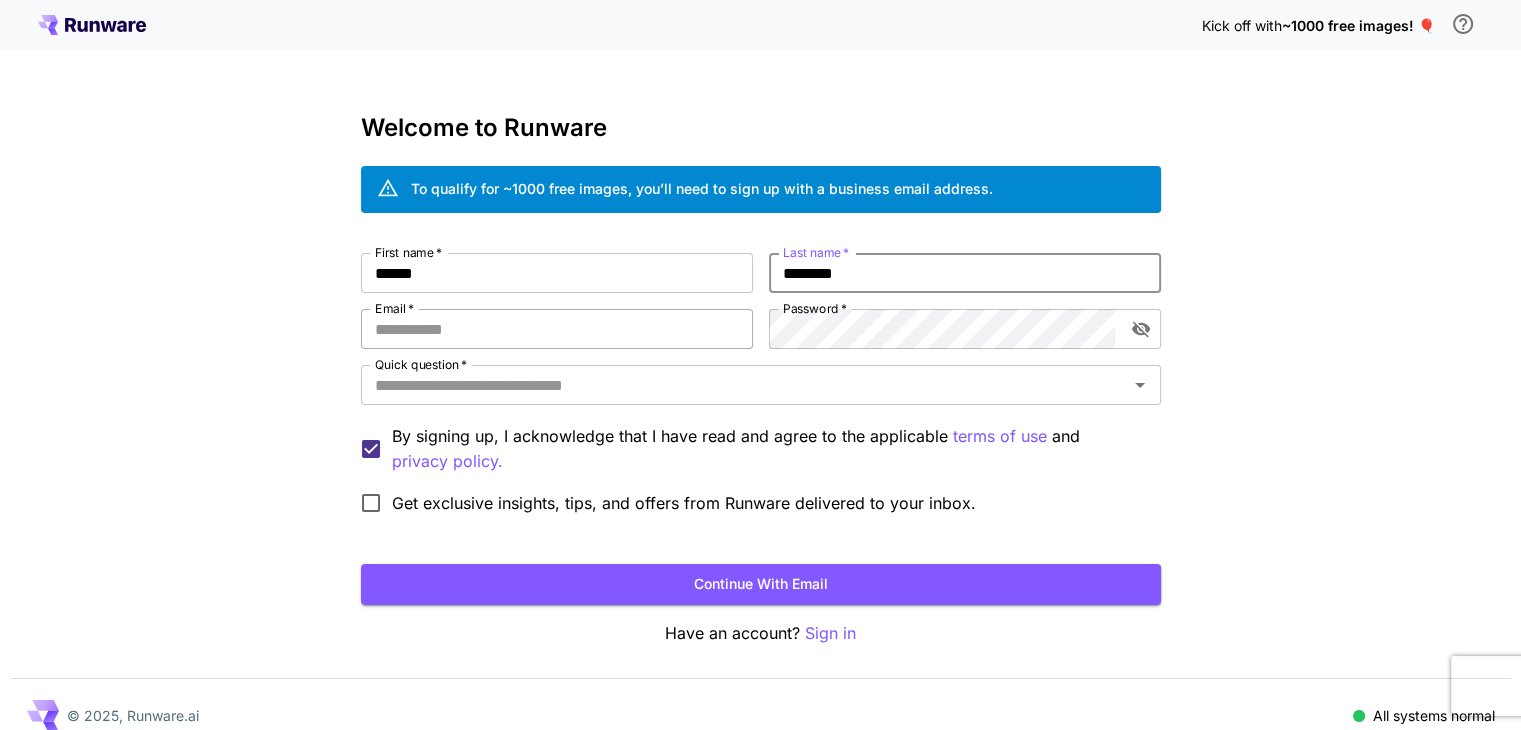 type on "********" 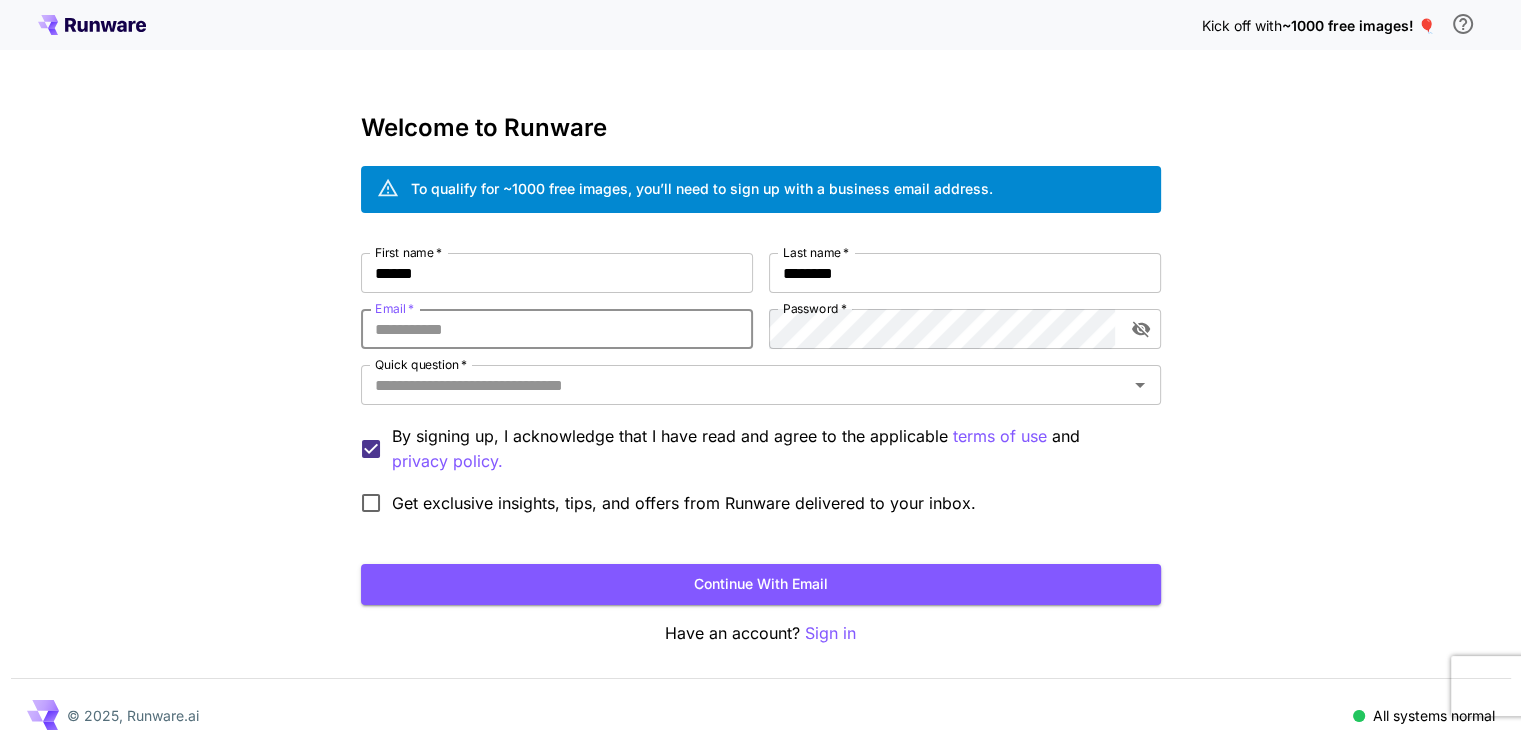 paste on "**********" 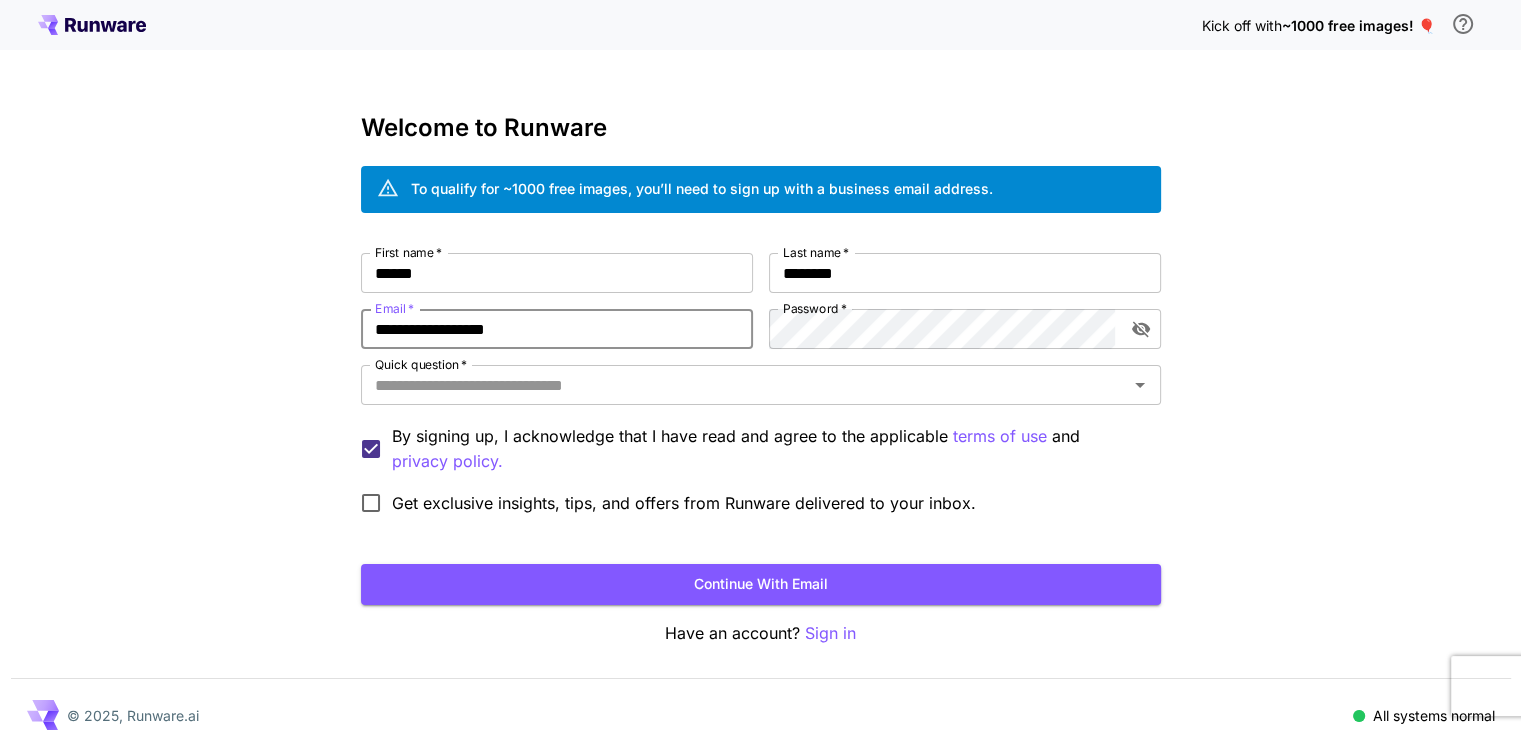 type on "**********" 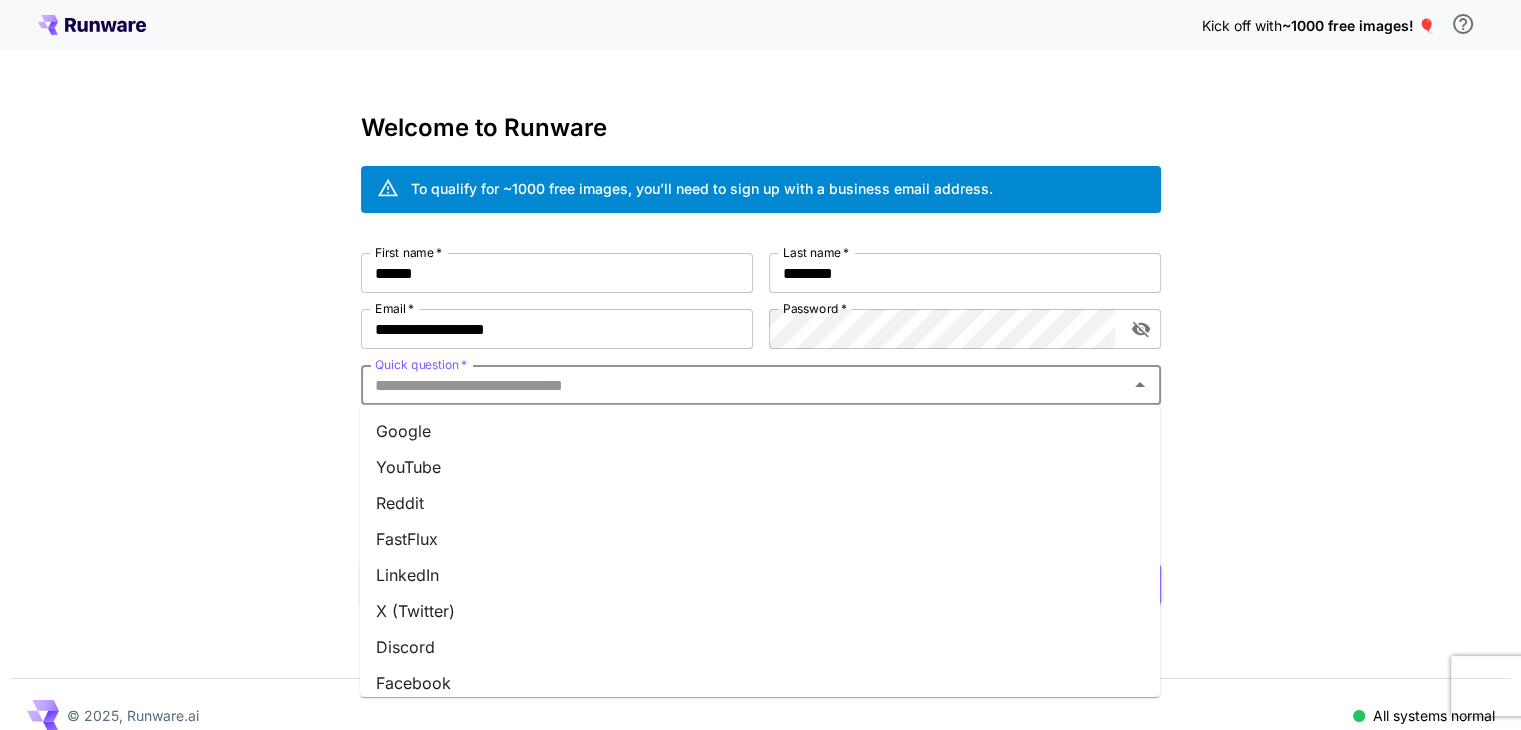 click on "Quick question   *" at bounding box center (744, 385) 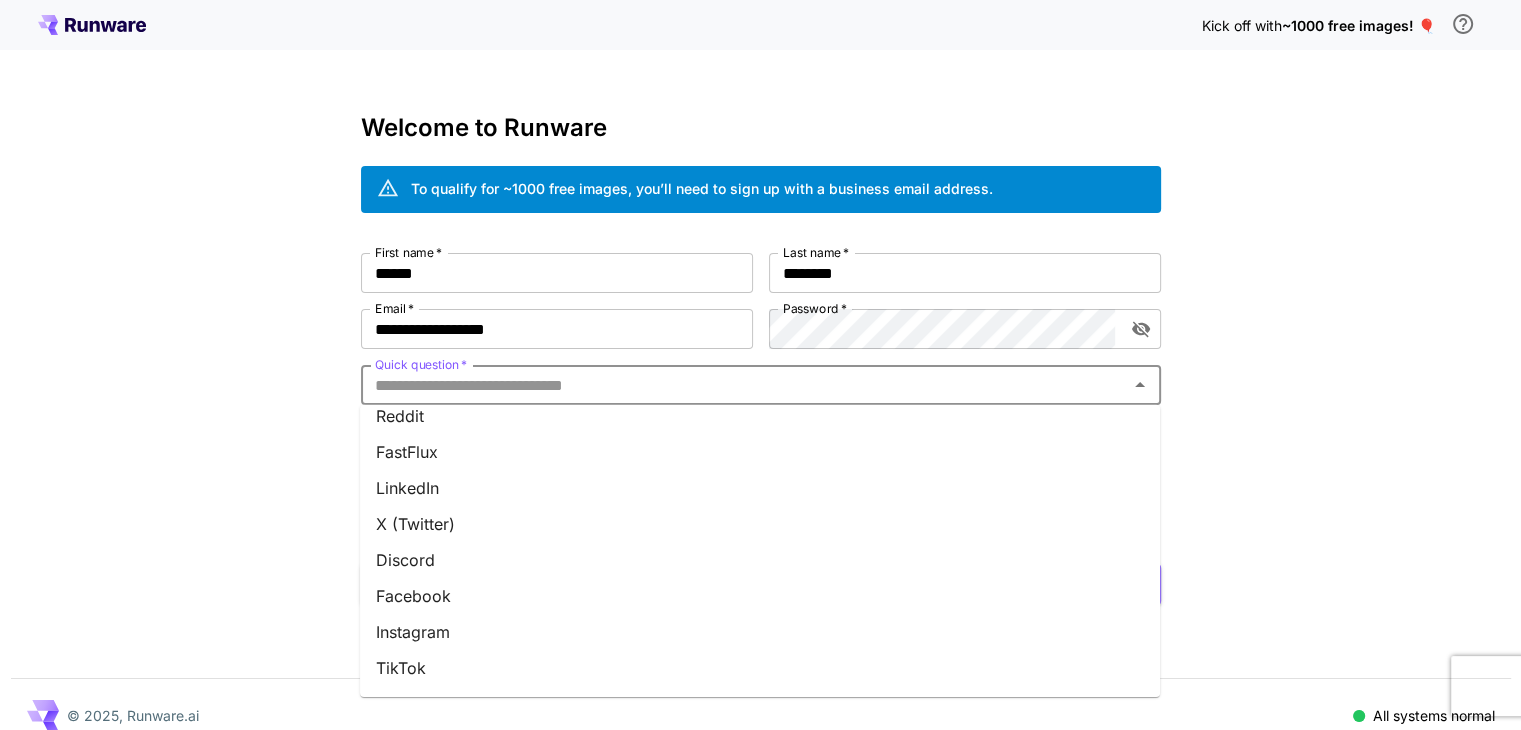 scroll, scrollTop: 0, scrollLeft: 0, axis: both 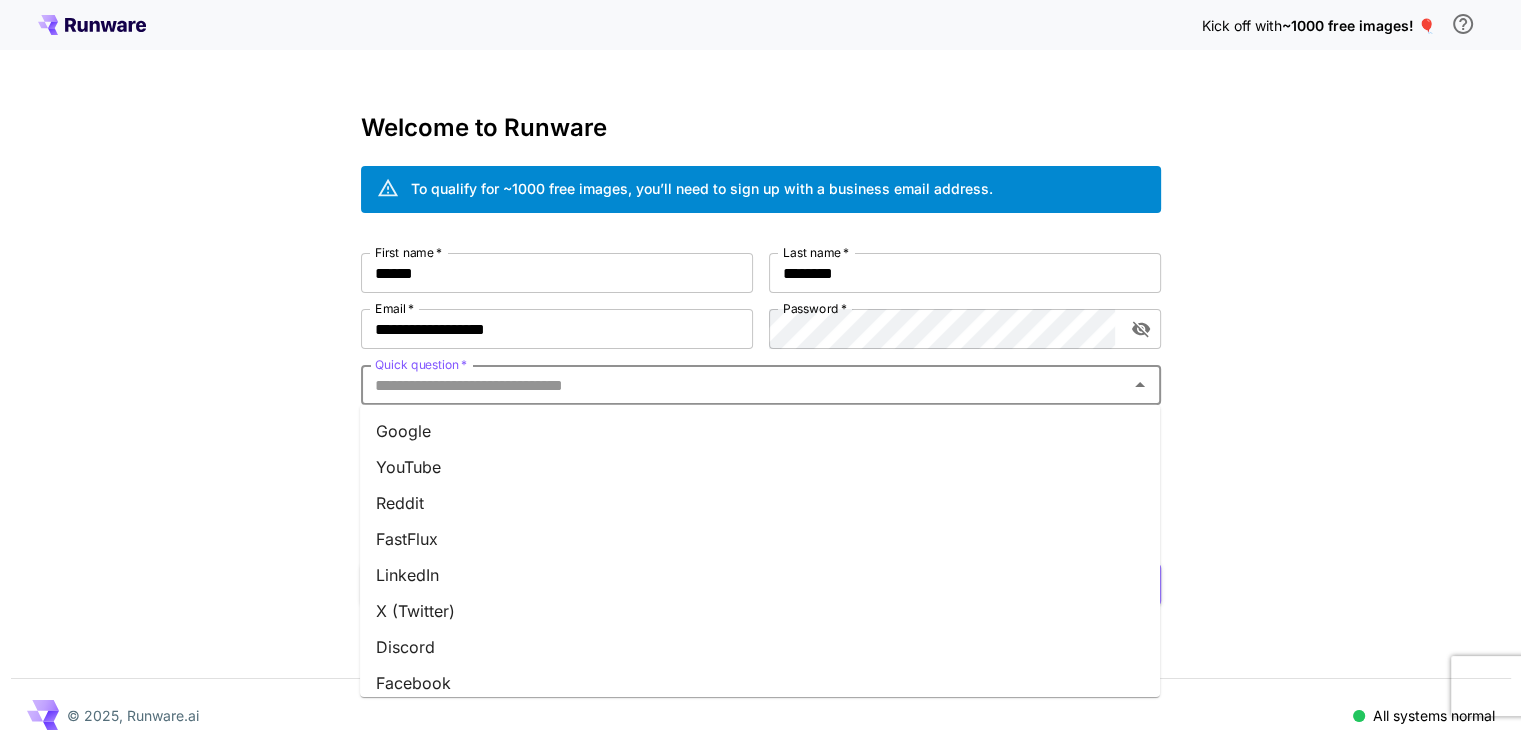 click on "X (Twitter)" at bounding box center [760, 611] 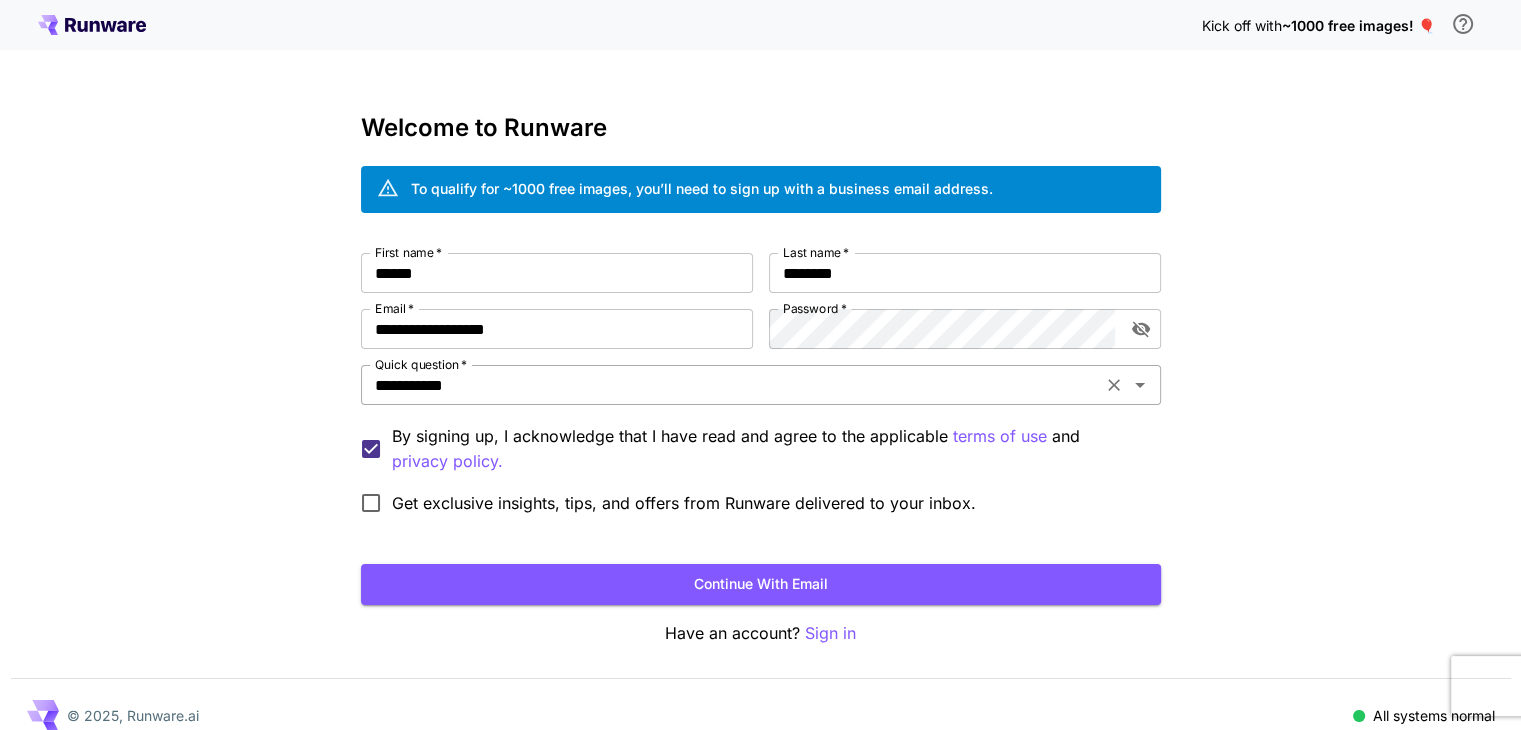 click on "**********" at bounding box center [731, 385] 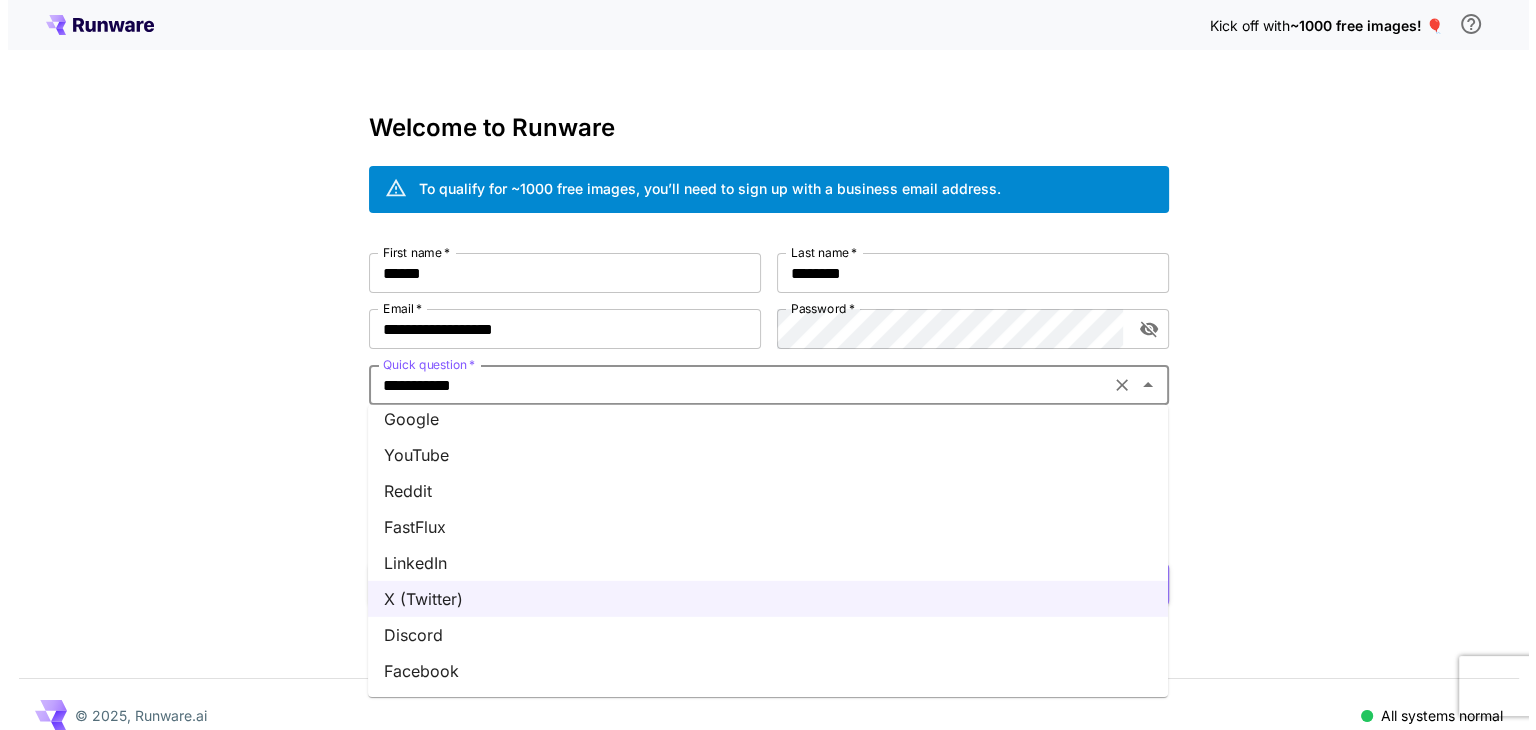 scroll, scrollTop: 0, scrollLeft: 0, axis: both 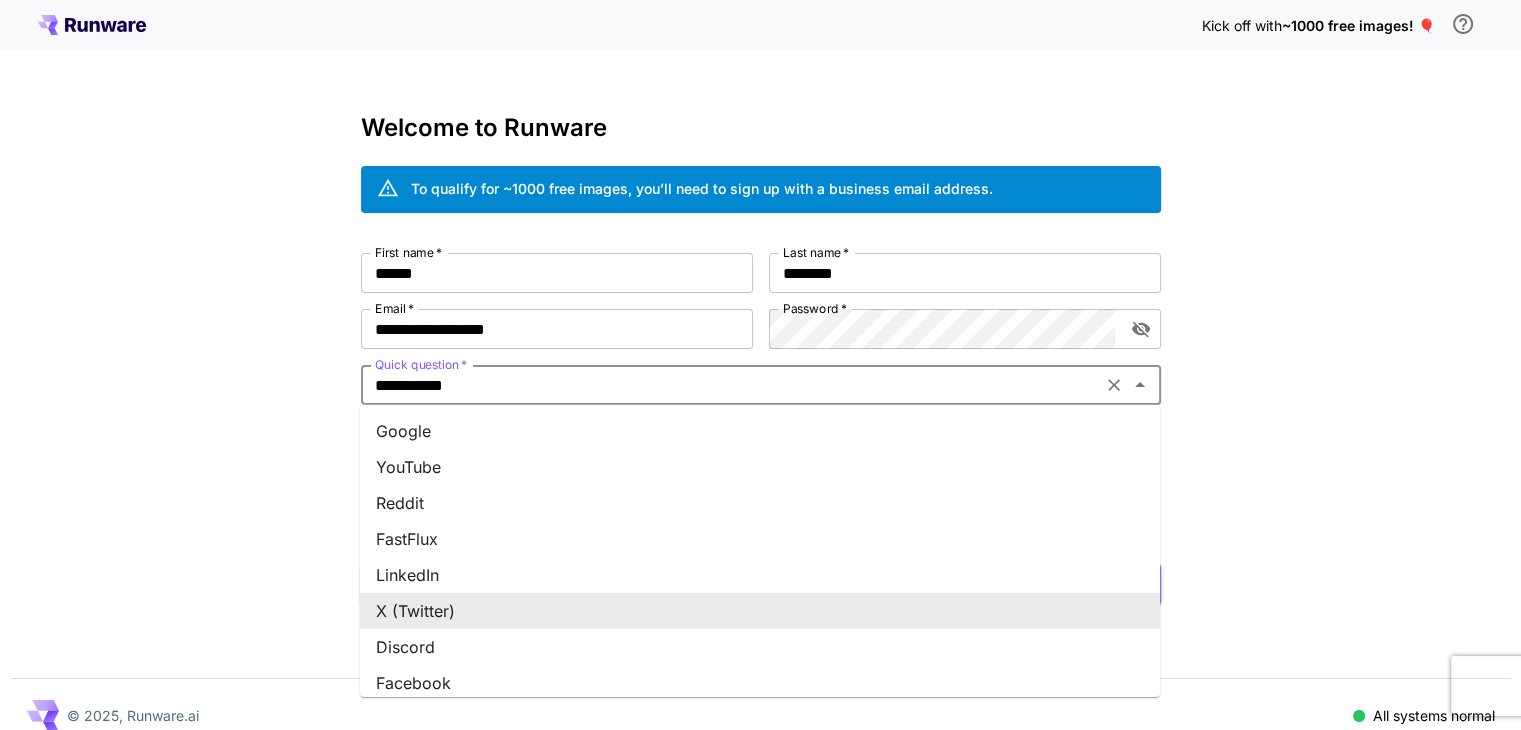 click on "X (Twitter)" at bounding box center (760, 611) 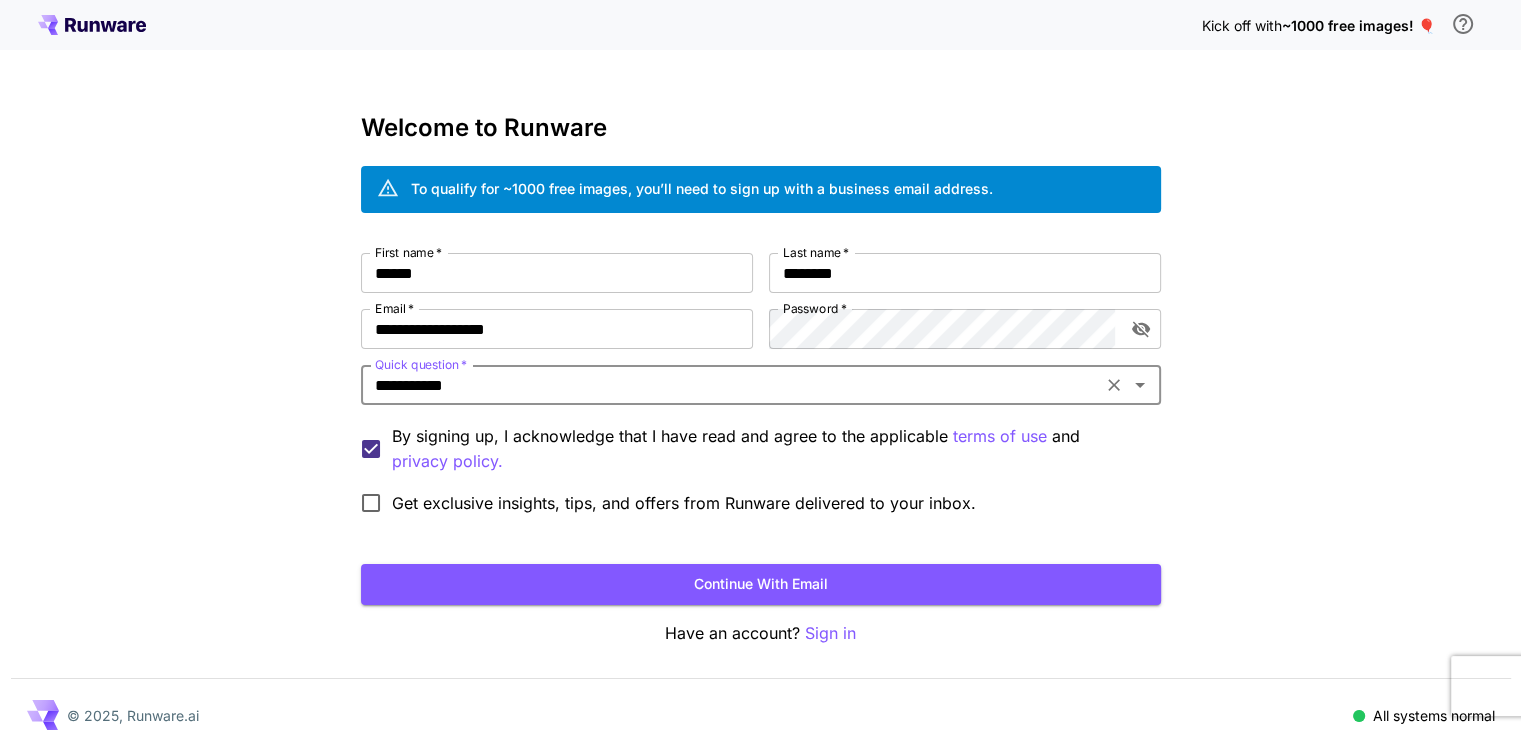 click on "**********" at bounding box center (760, 376) 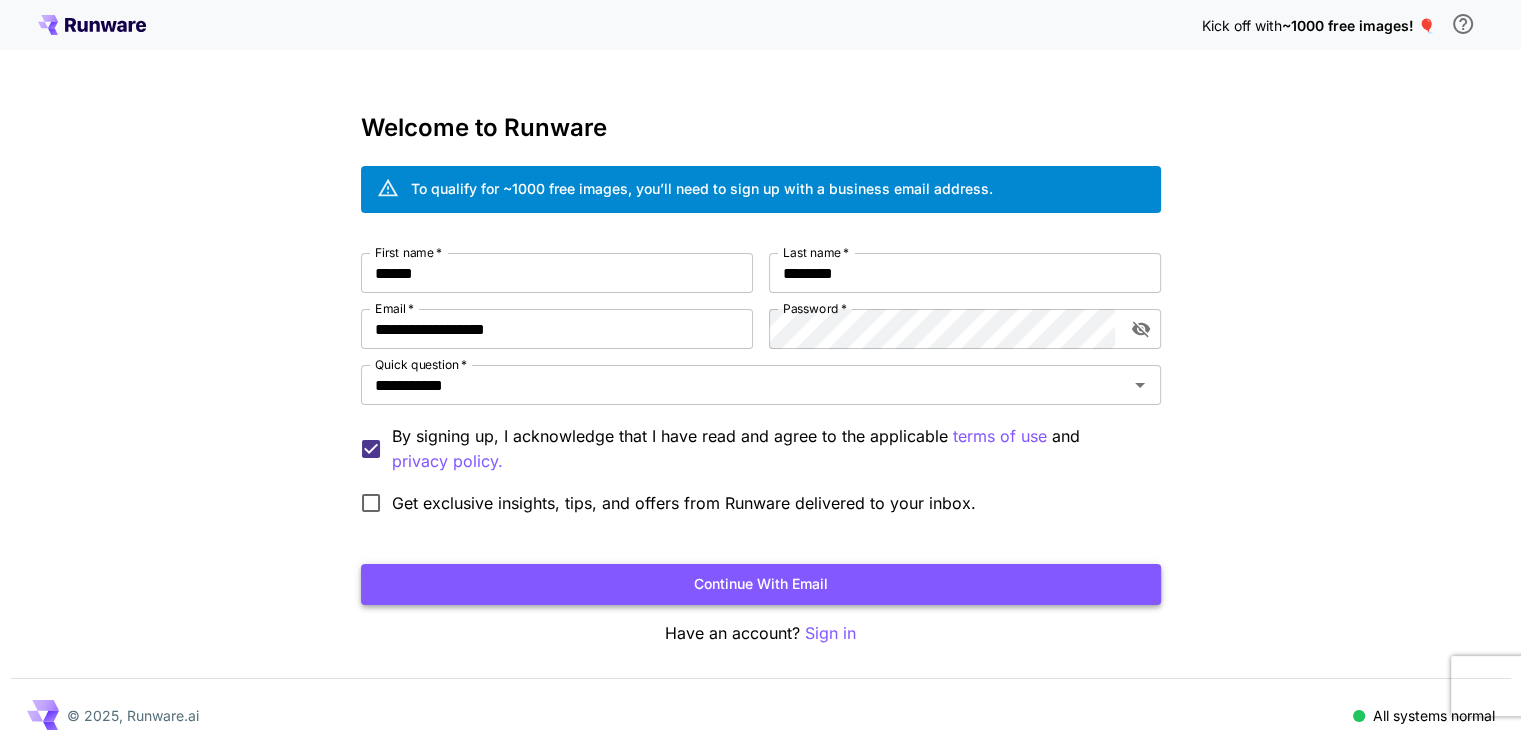 click on "Continue with email" at bounding box center [761, 584] 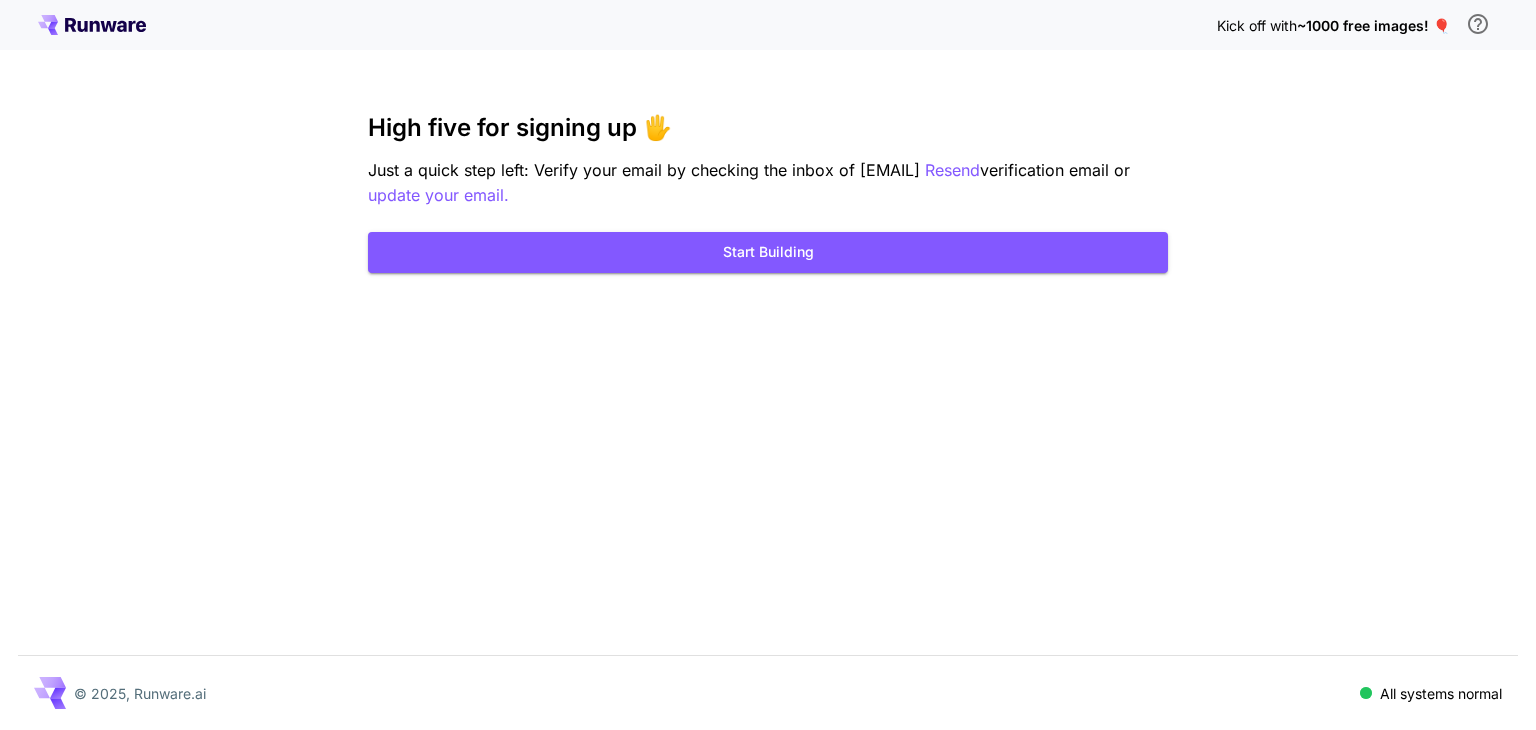 click on "Kick off with  ~1000 free images! 🎈 High five for signing up 🖐️ Just a quick step left: Verify your email by checking the inbox of   iacopo@fallsai.com   Resend  verification email or  update your email. Start Building © 2025, Runware.ai All systems normal" at bounding box center (768, 365) 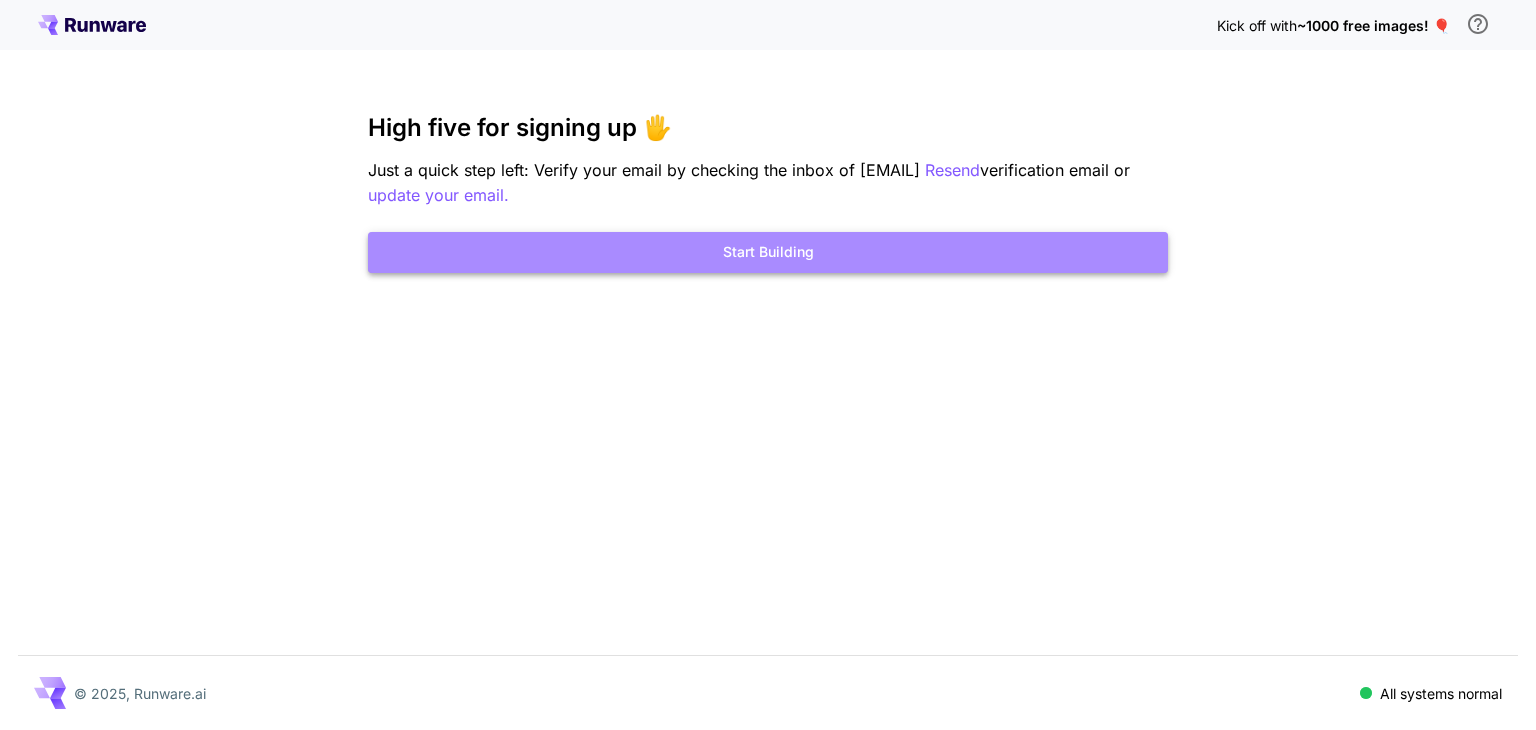 click on "Start Building" at bounding box center [768, 252] 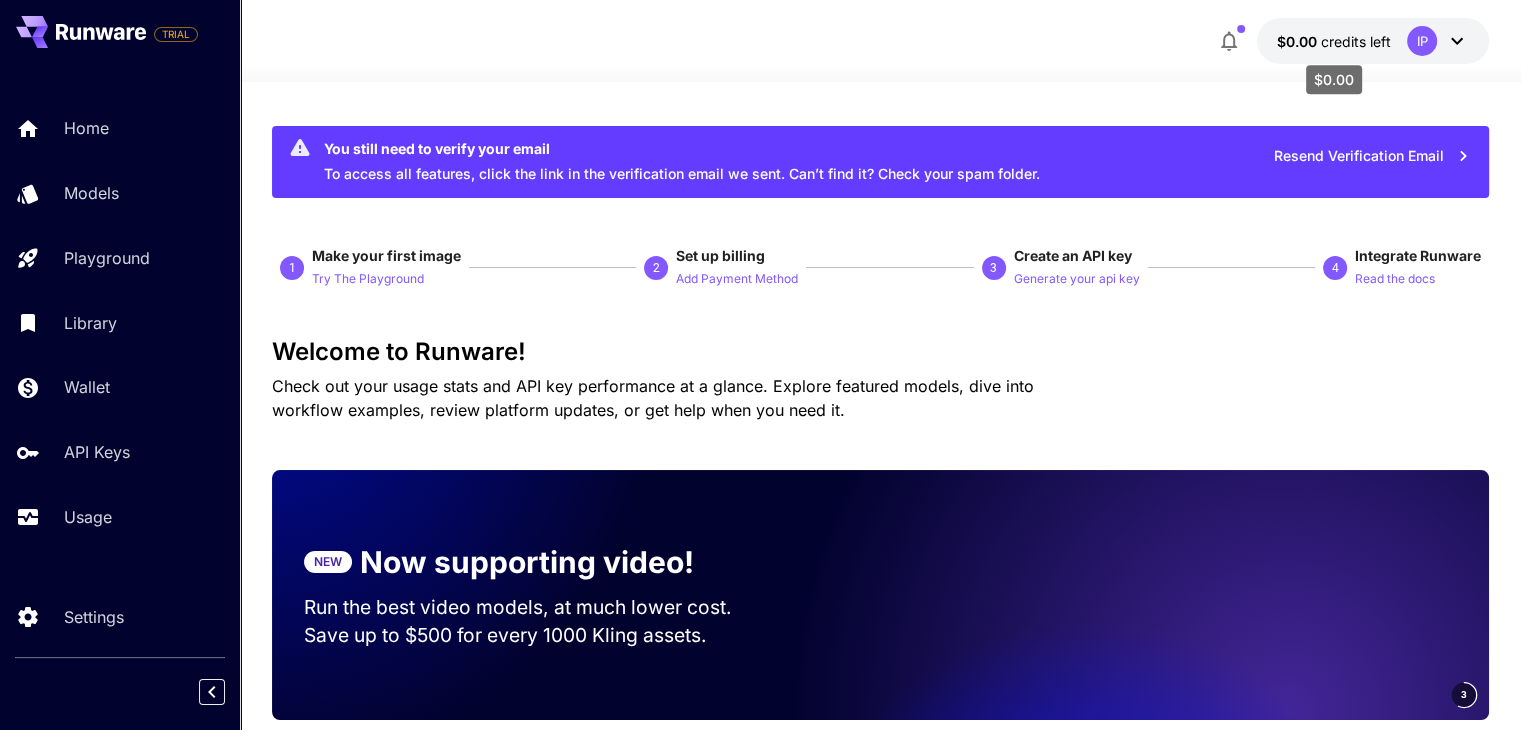 click on "credits left" at bounding box center [1356, 41] 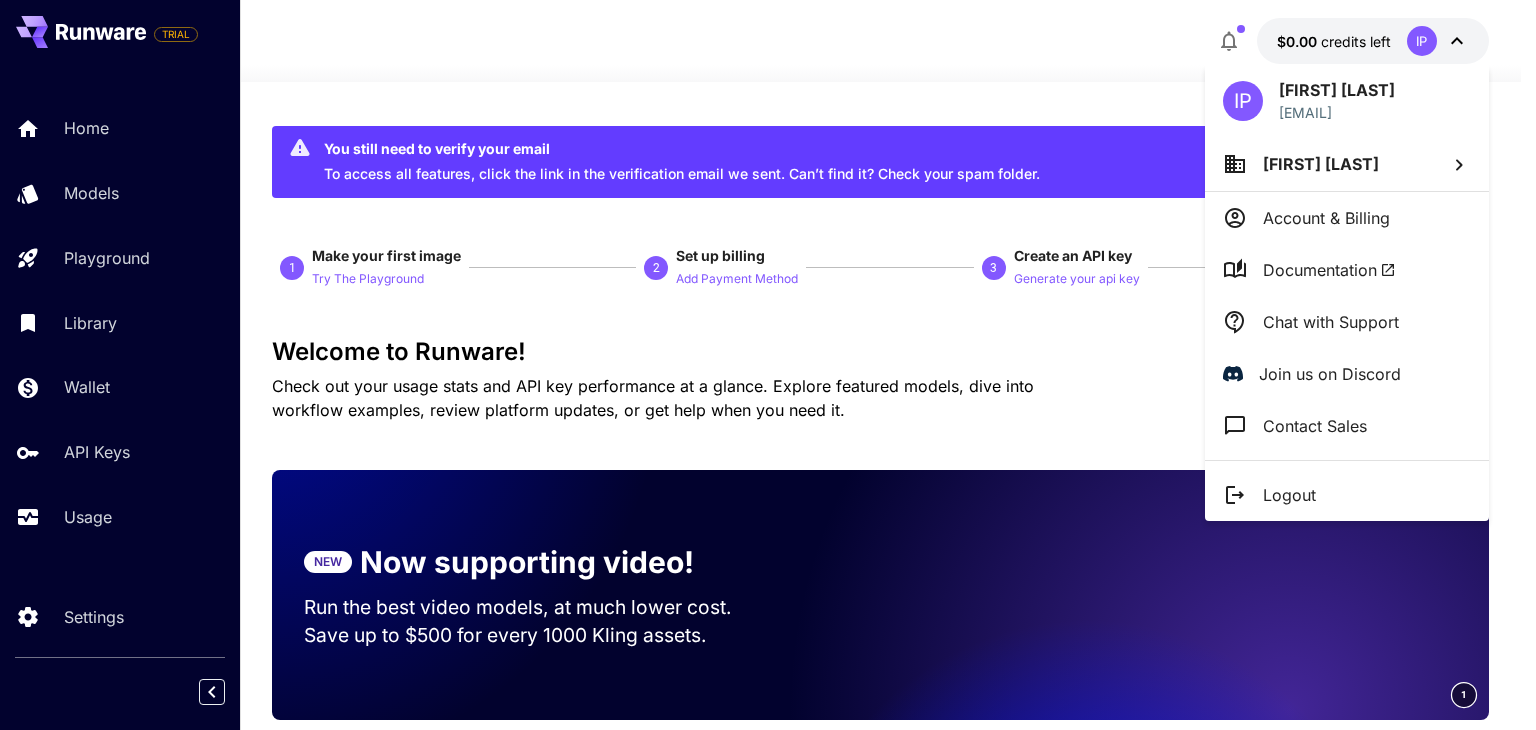 click at bounding box center [768, 365] 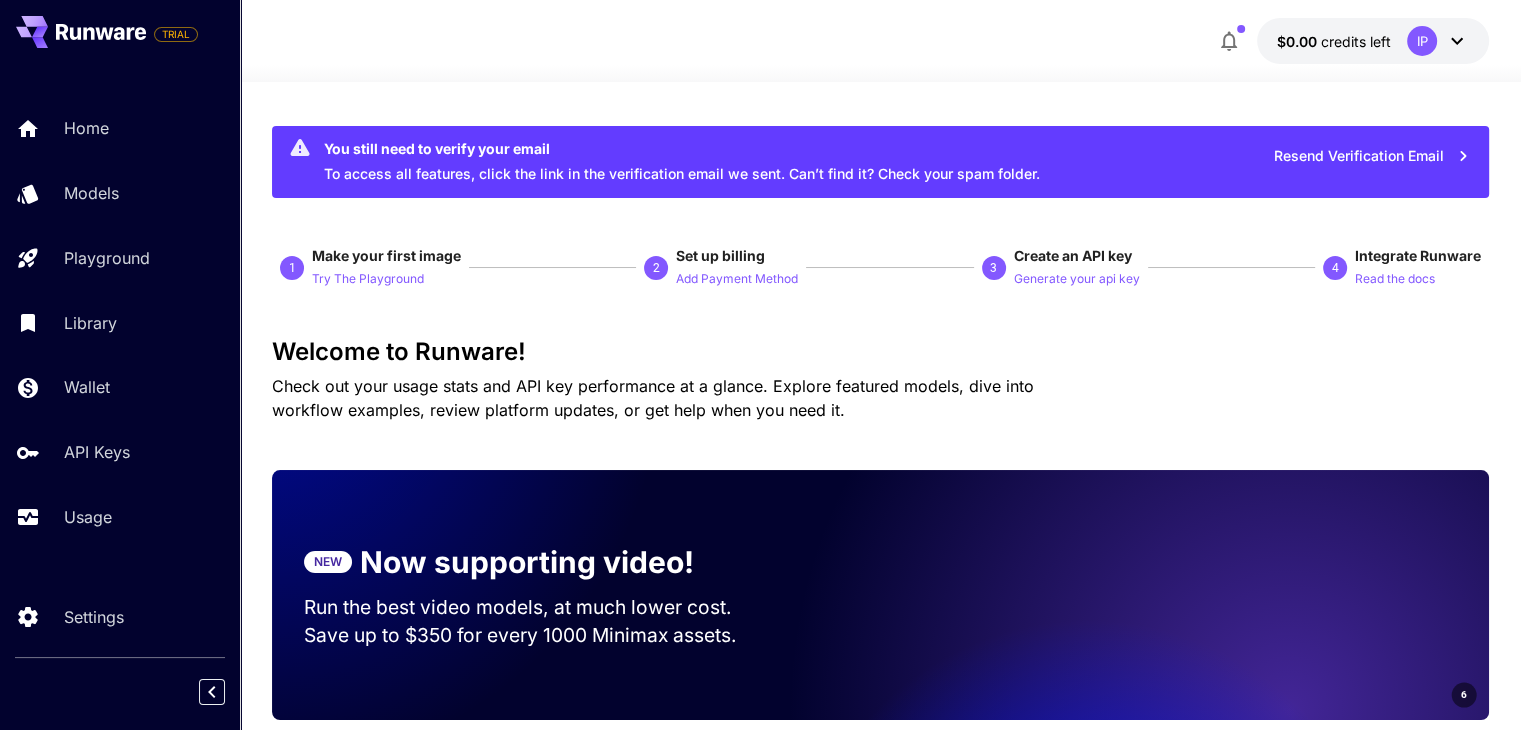 click on "credits left" at bounding box center [1356, 41] 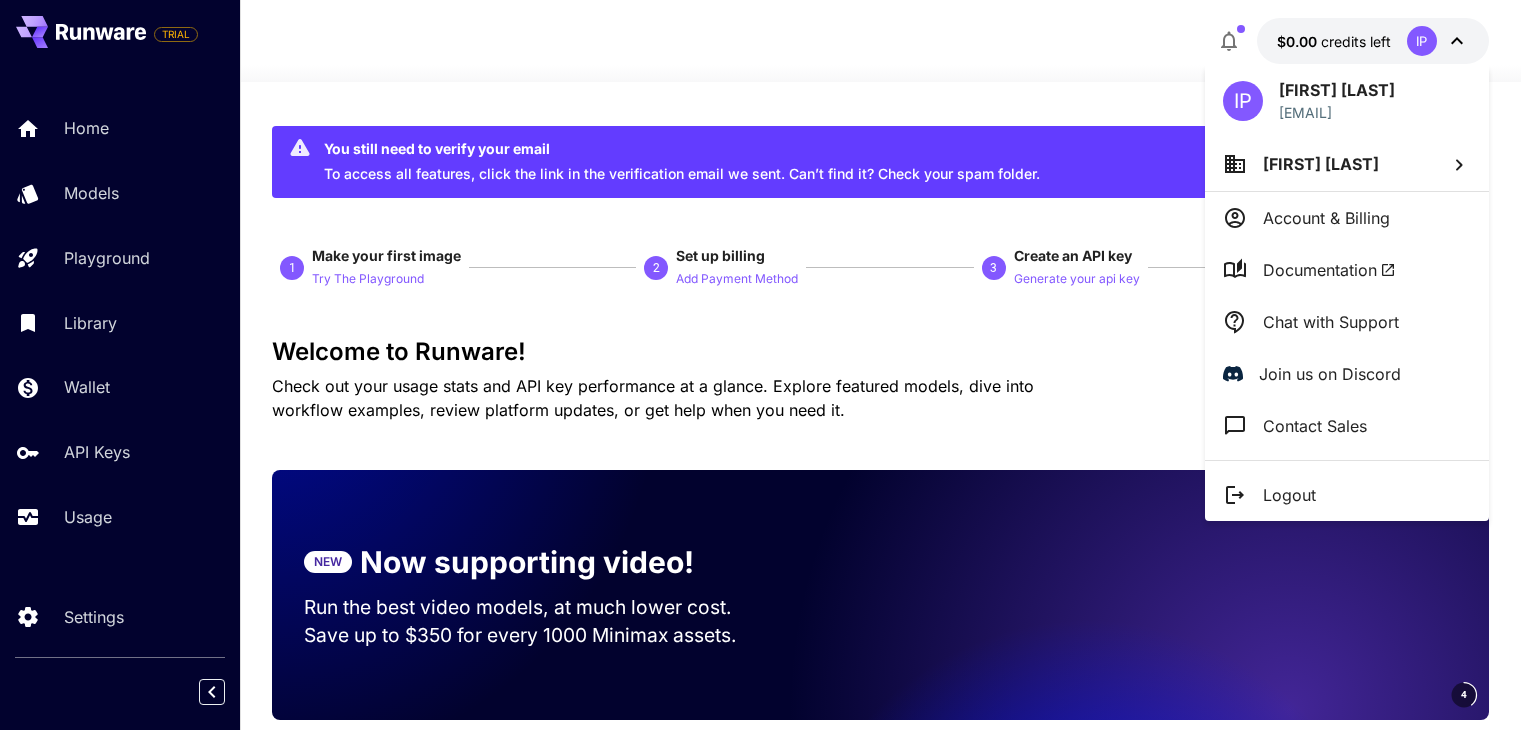 click at bounding box center (768, 365) 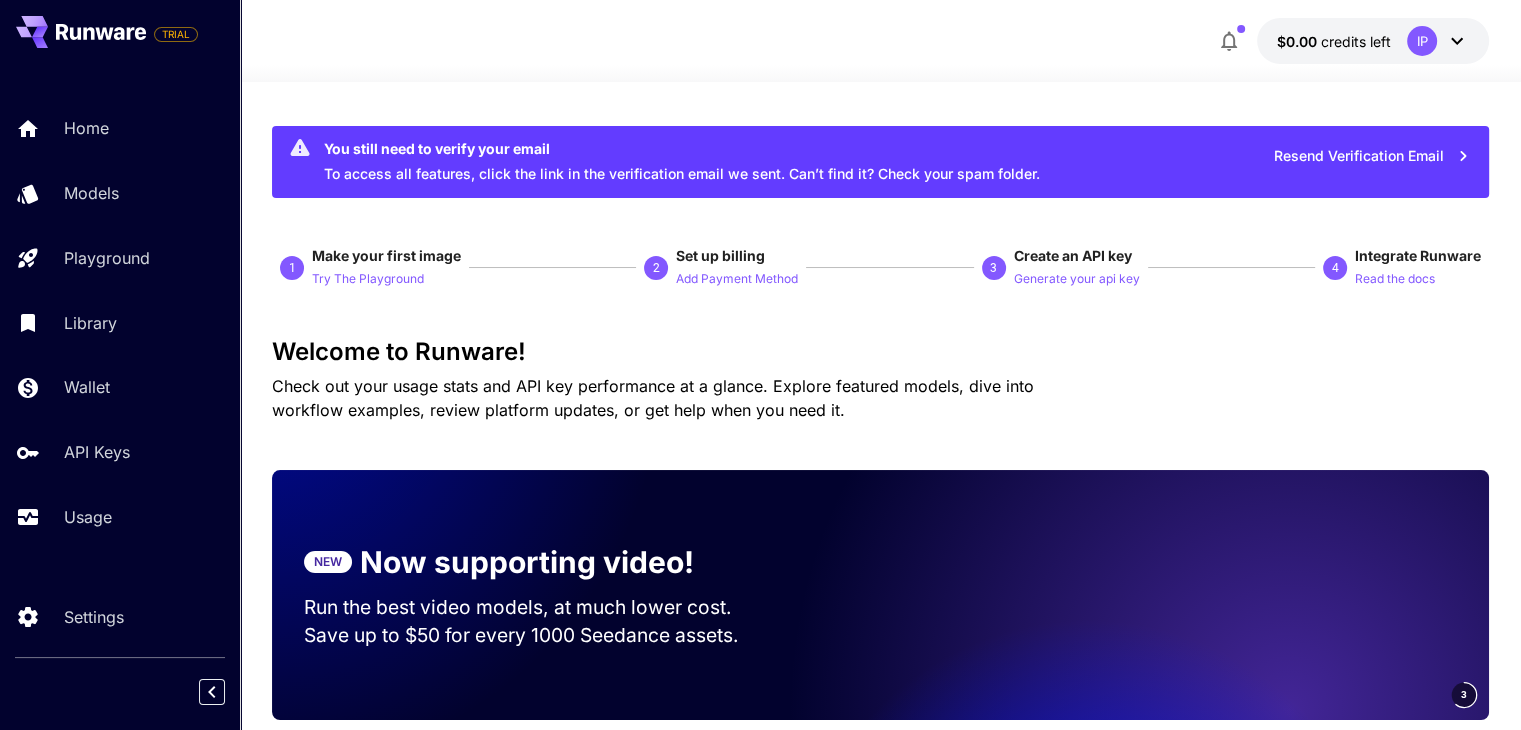 click 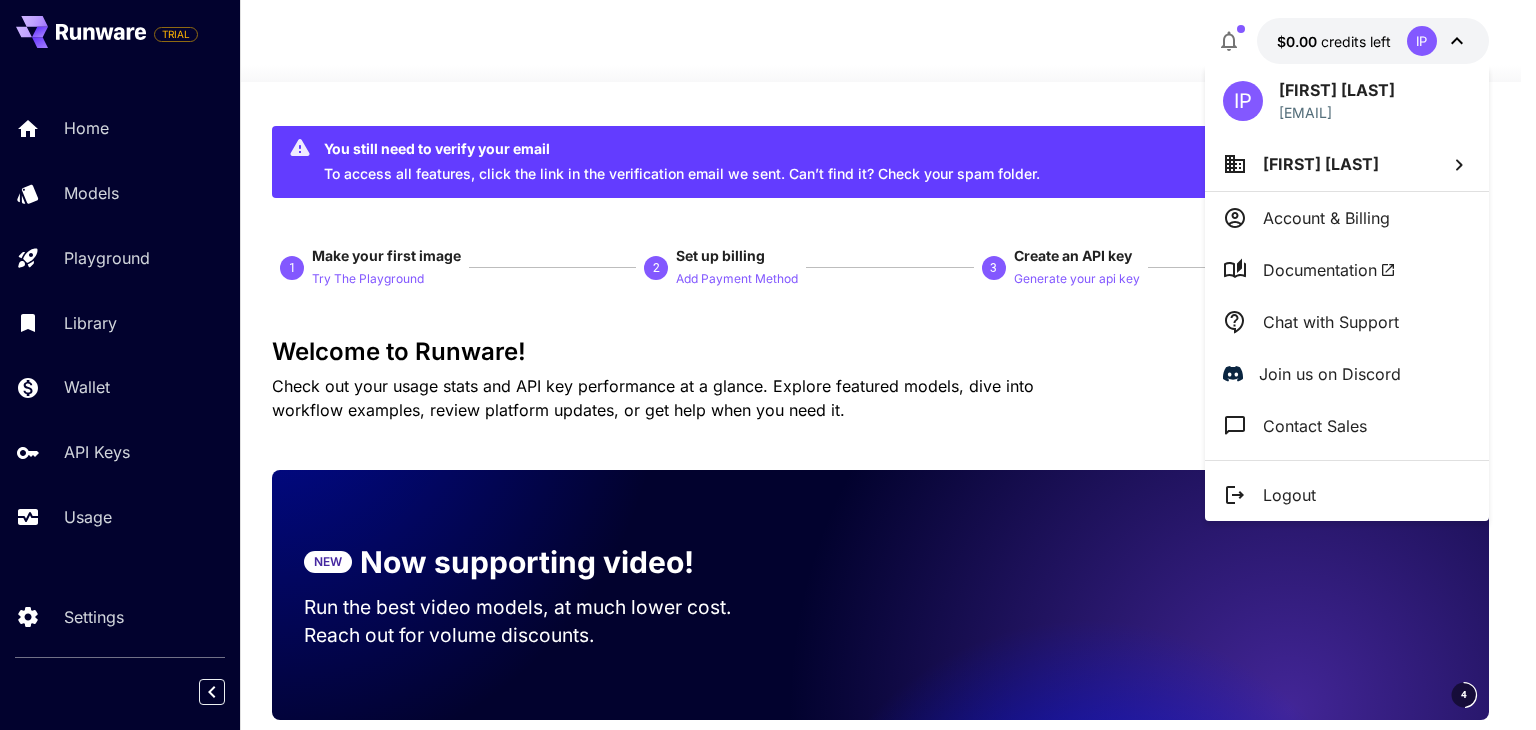 click on "Logout" at bounding box center (1289, 495) 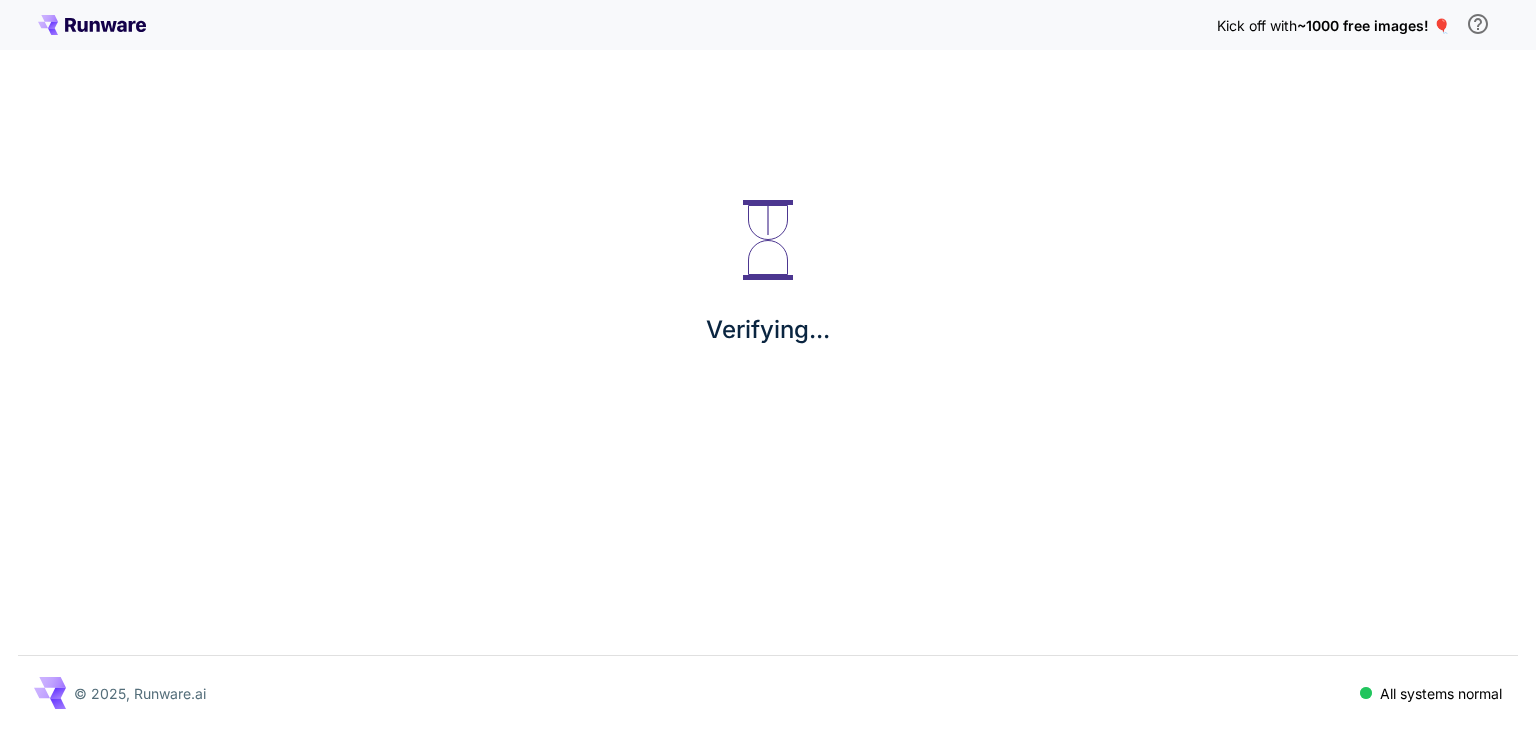 scroll, scrollTop: 0, scrollLeft: 0, axis: both 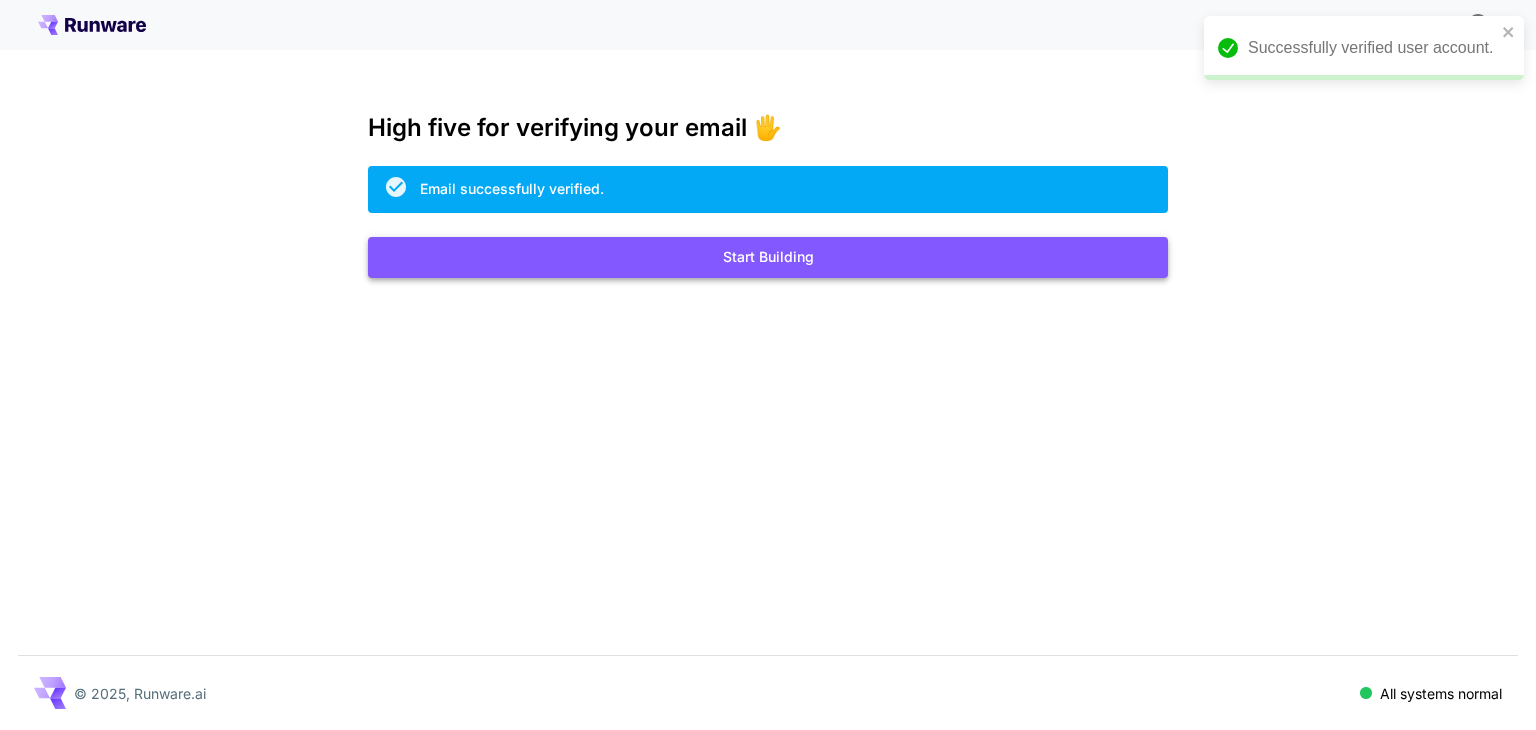 click on "Start Building" at bounding box center [768, 257] 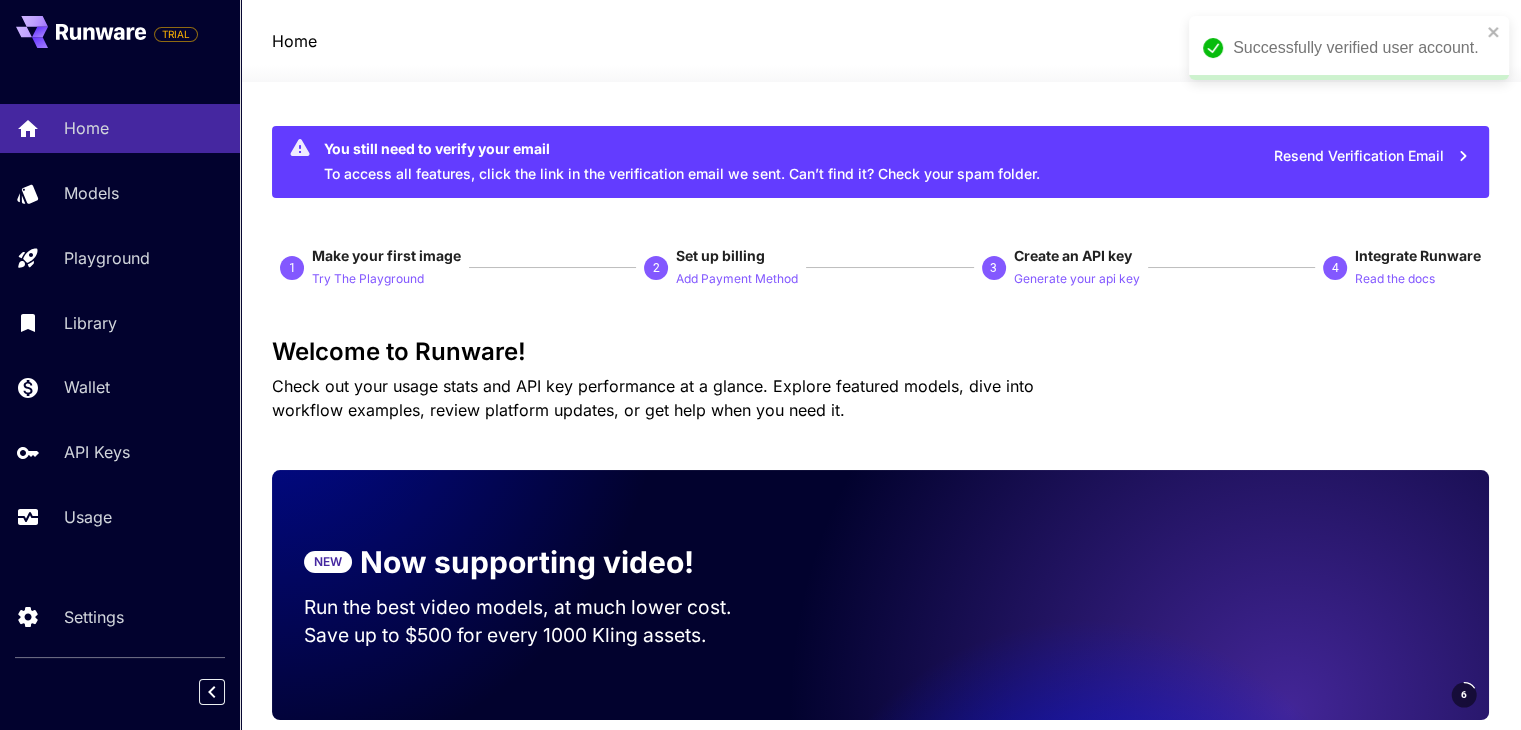 click on "Successfully verified user account." at bounding box center [1342, 48] 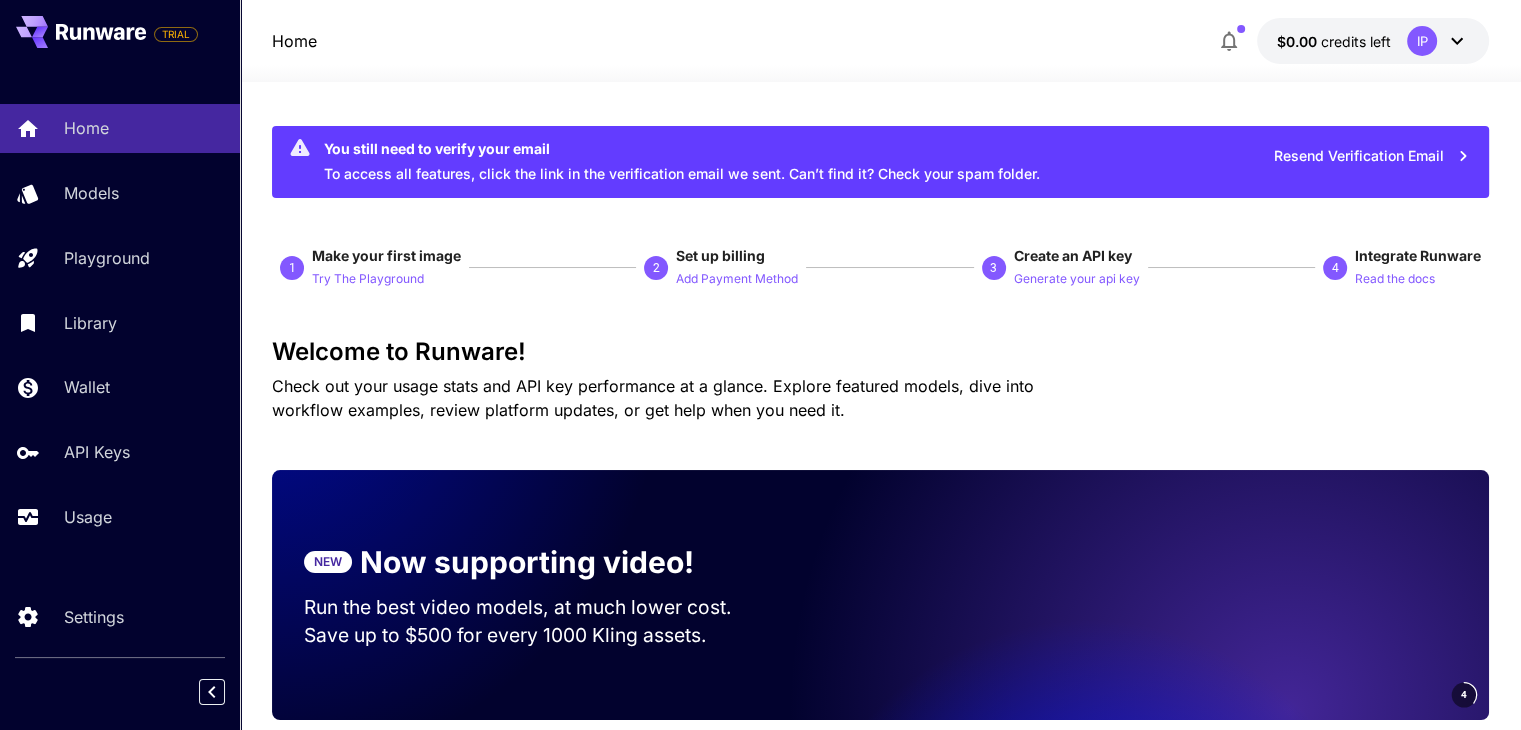 click on "credits left" at bounding box center (1356, 41) 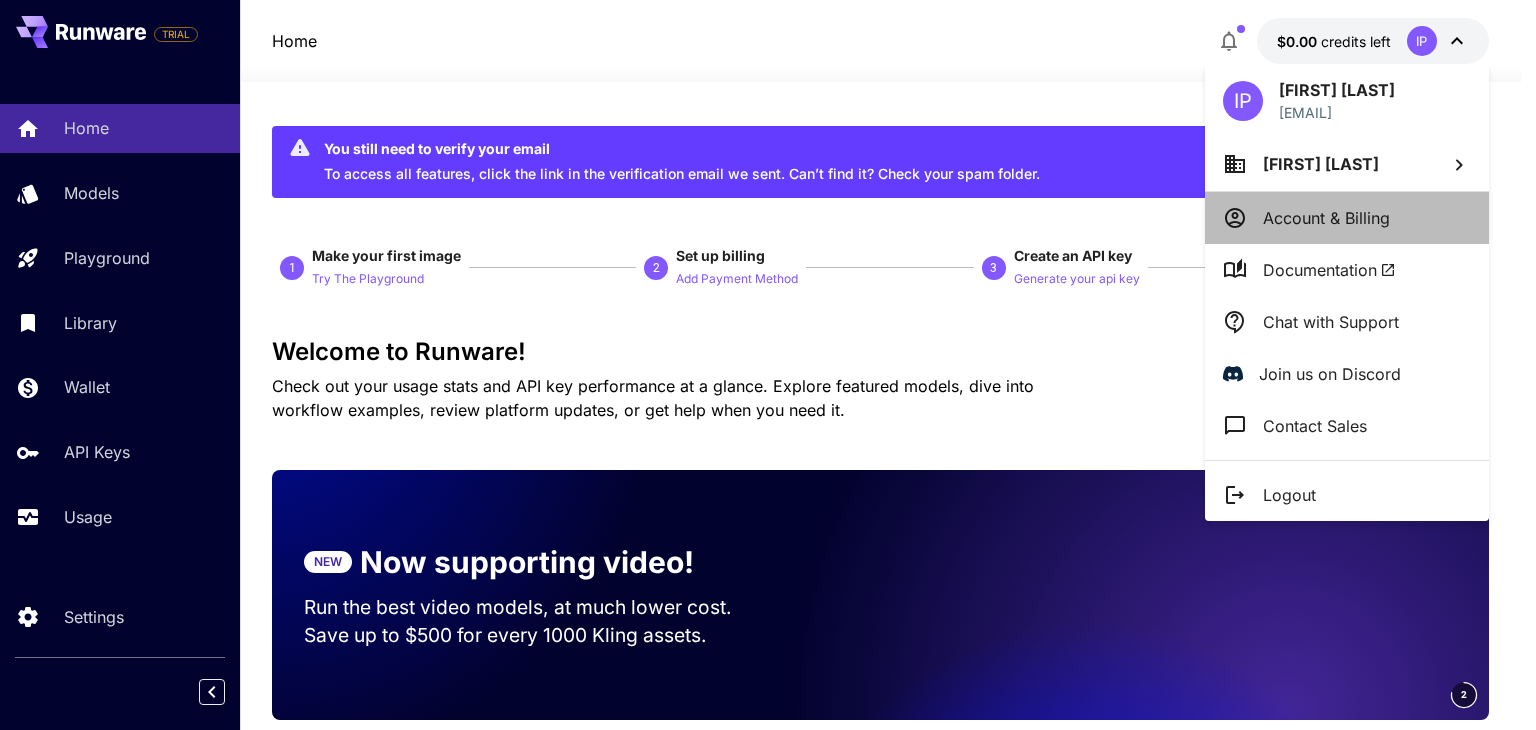 click on "Account & Billing" at bounding box center (1347, 218) 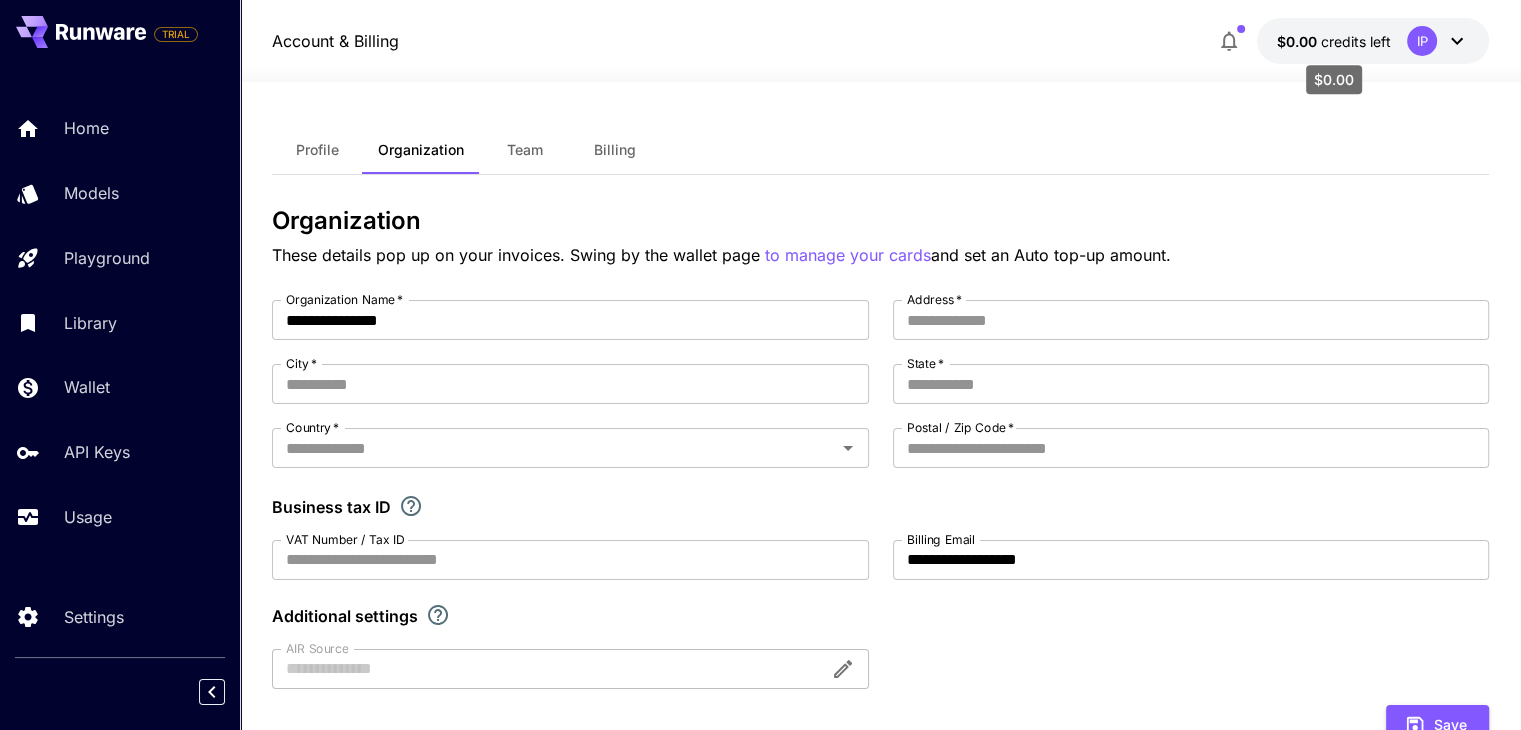 click on "$0.00    credits left" at bounding box center [1334, 41] 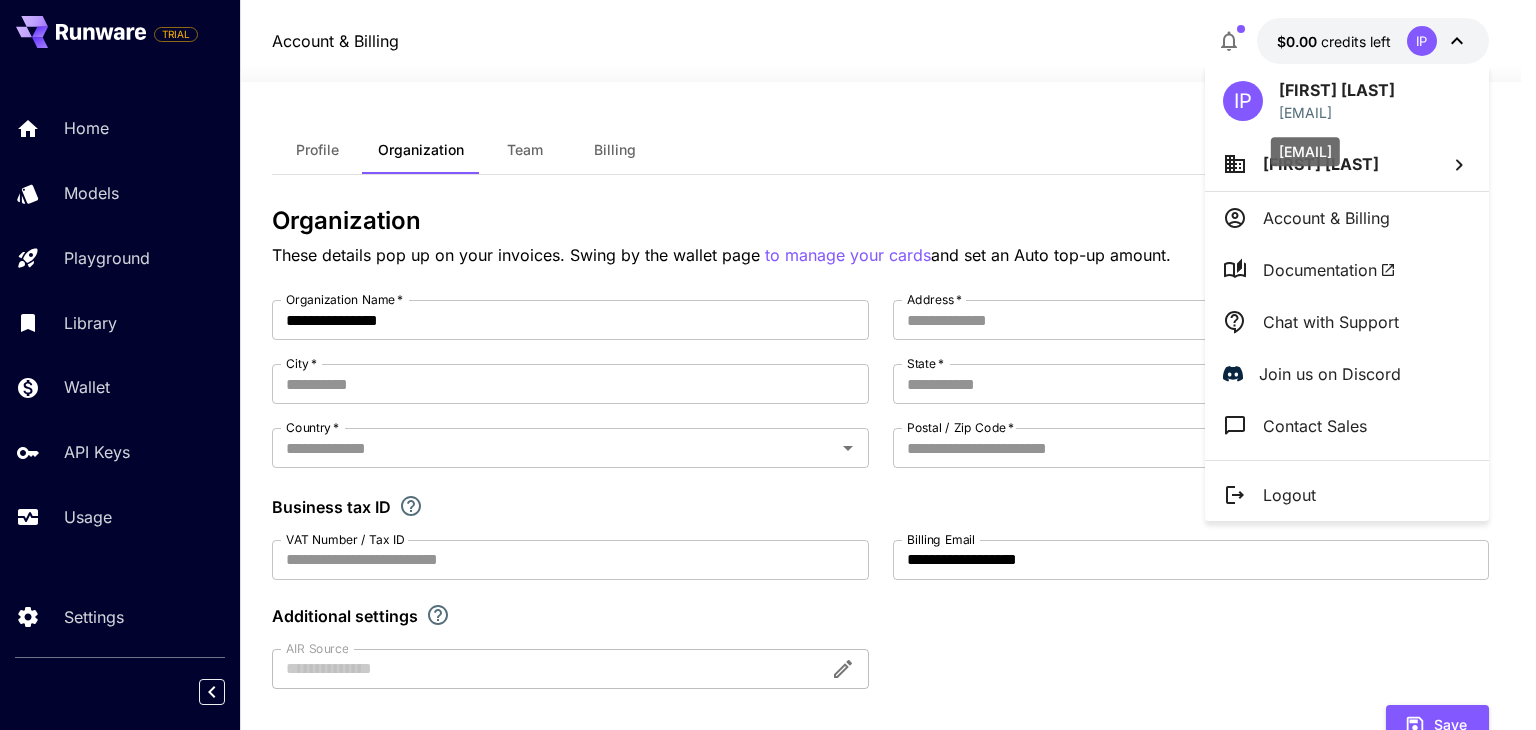 click on "[EMAIL]" at bounding box center (1337, 112) 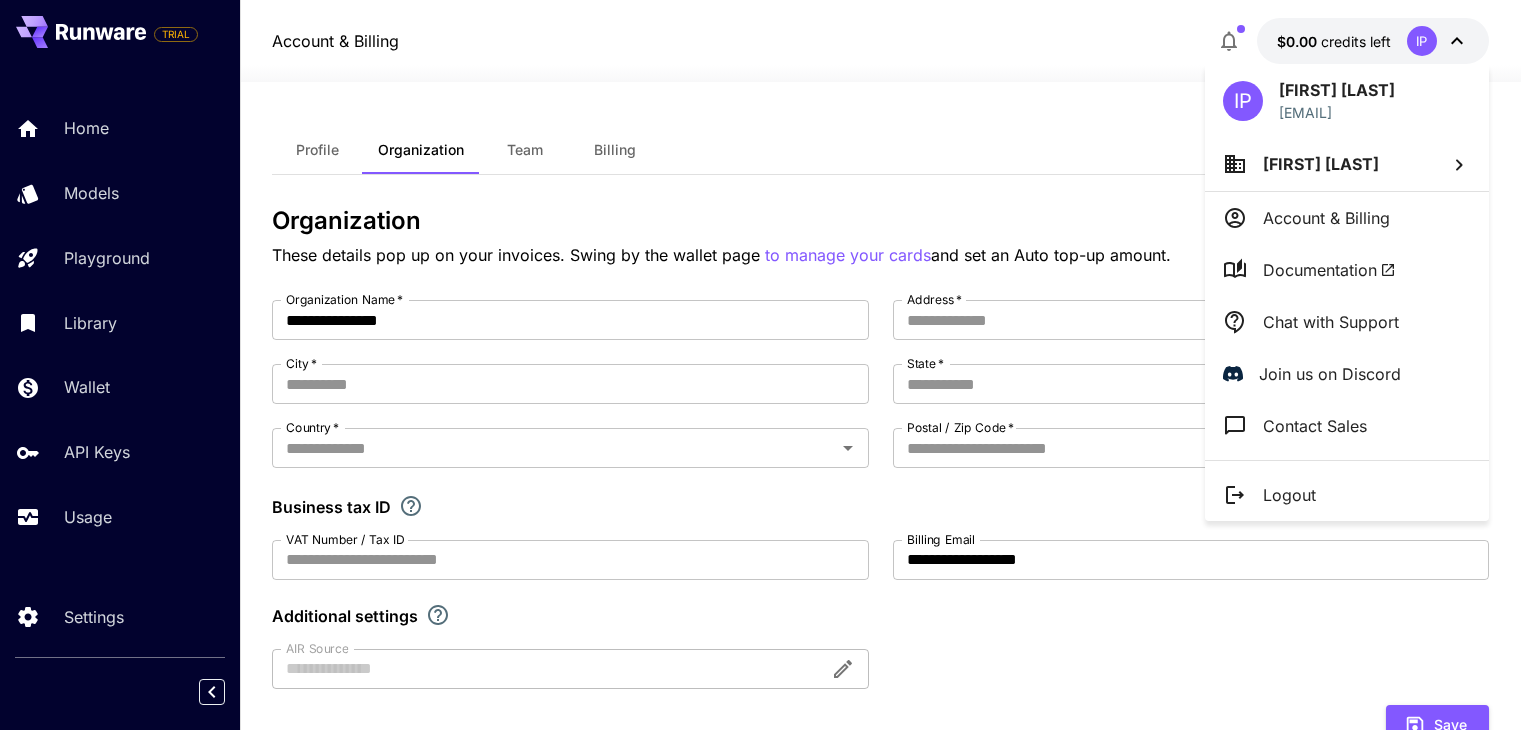 click on "IP" at bounding box center (1243, 101) 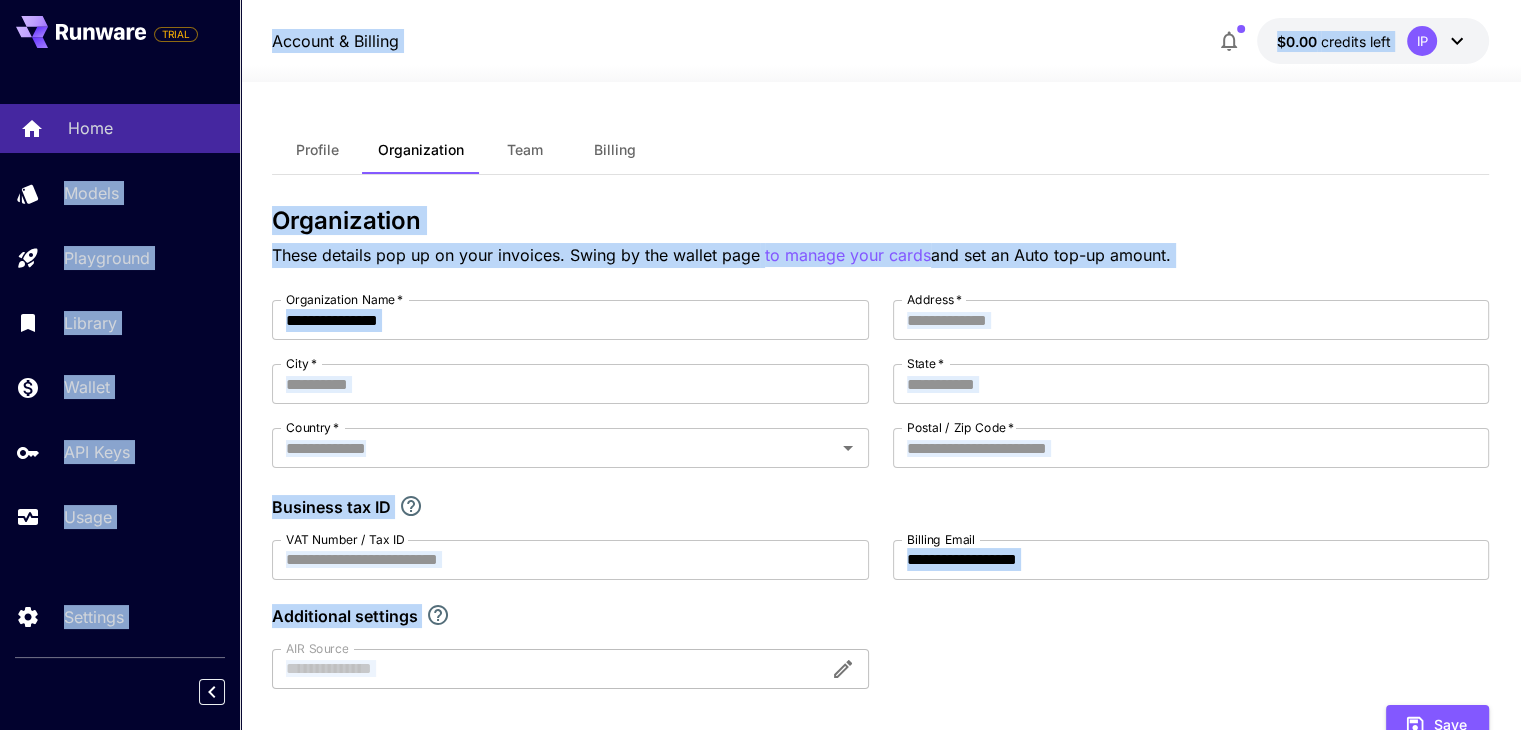 click on "Home" at bounding box center [90, 128] 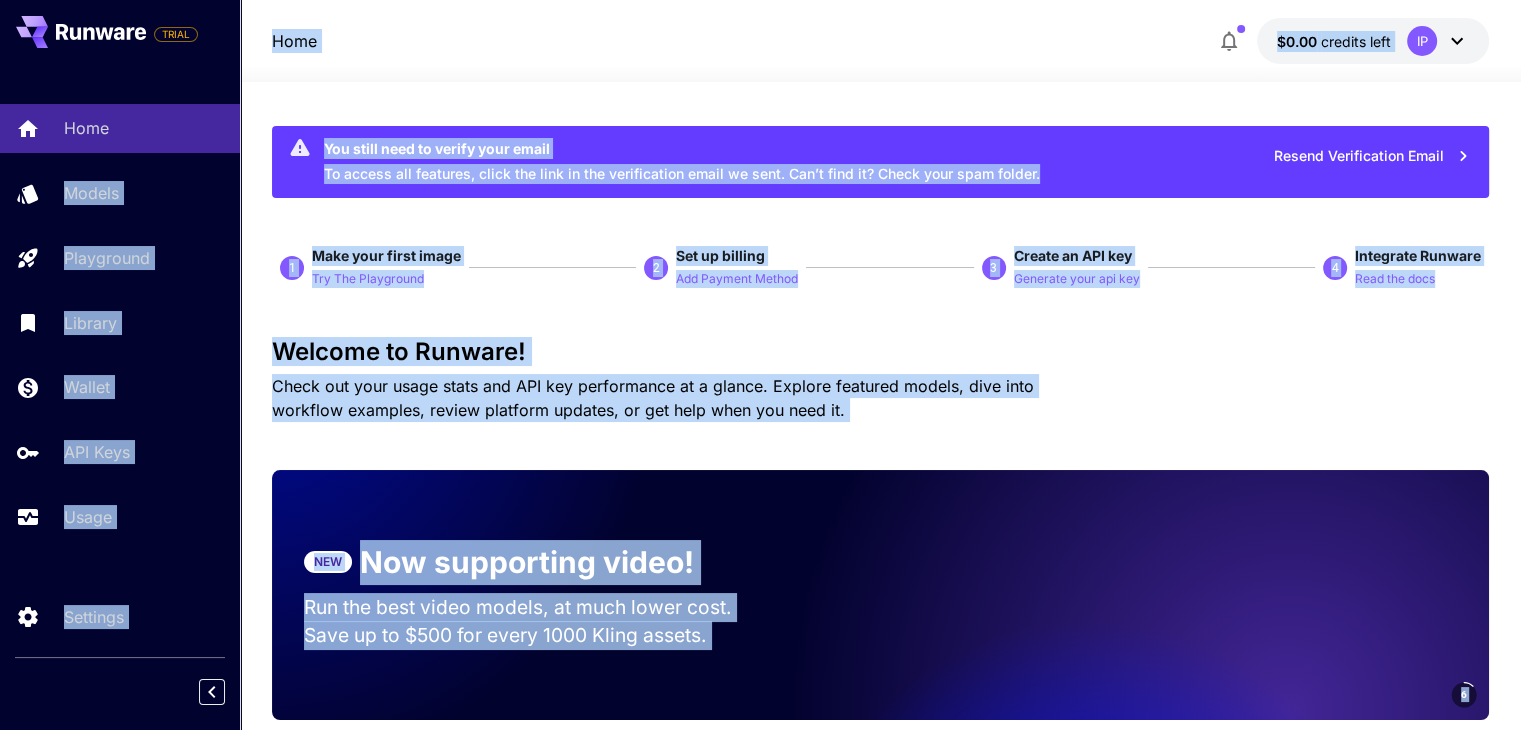click at bounding box center (880, 70) 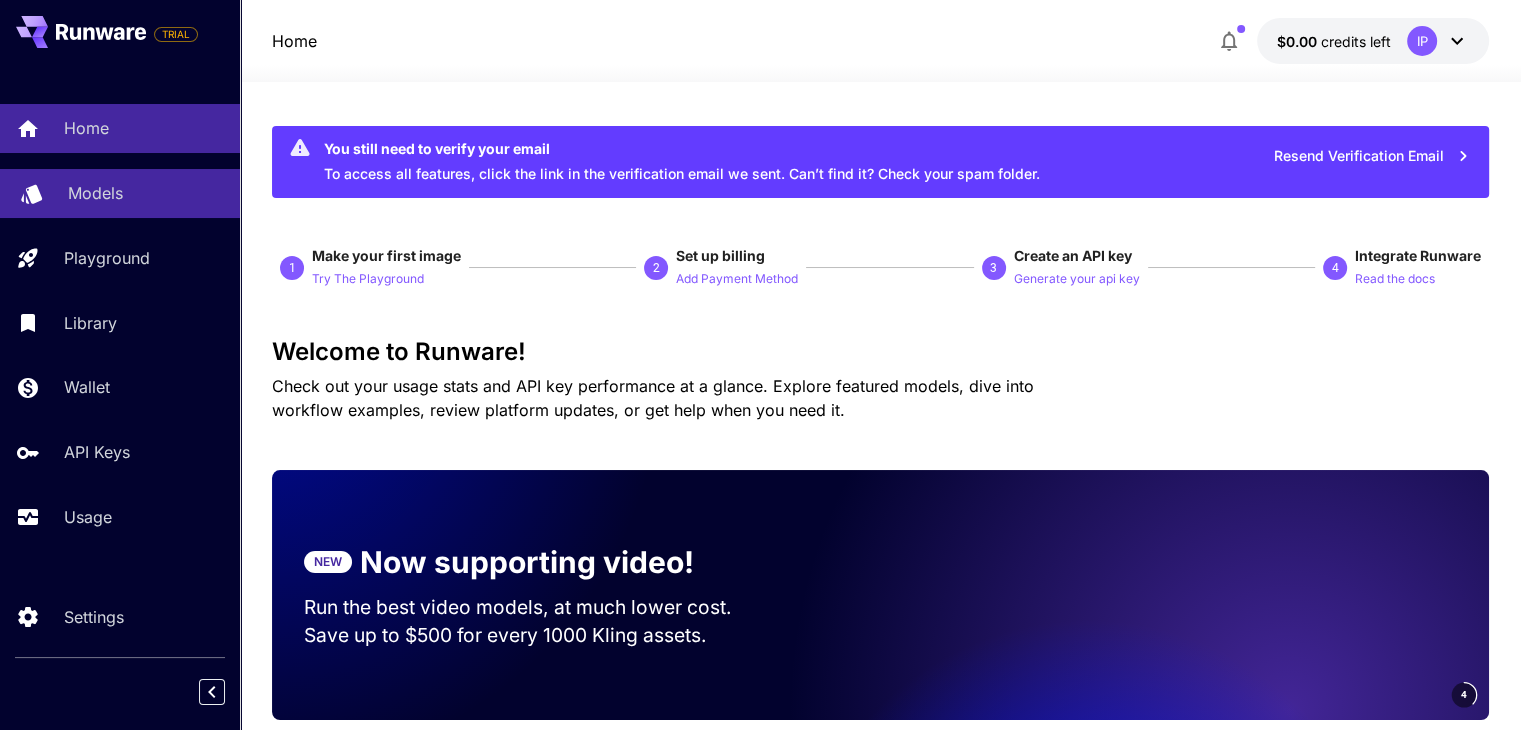 click on "Models" at bounding box center [146, 193] 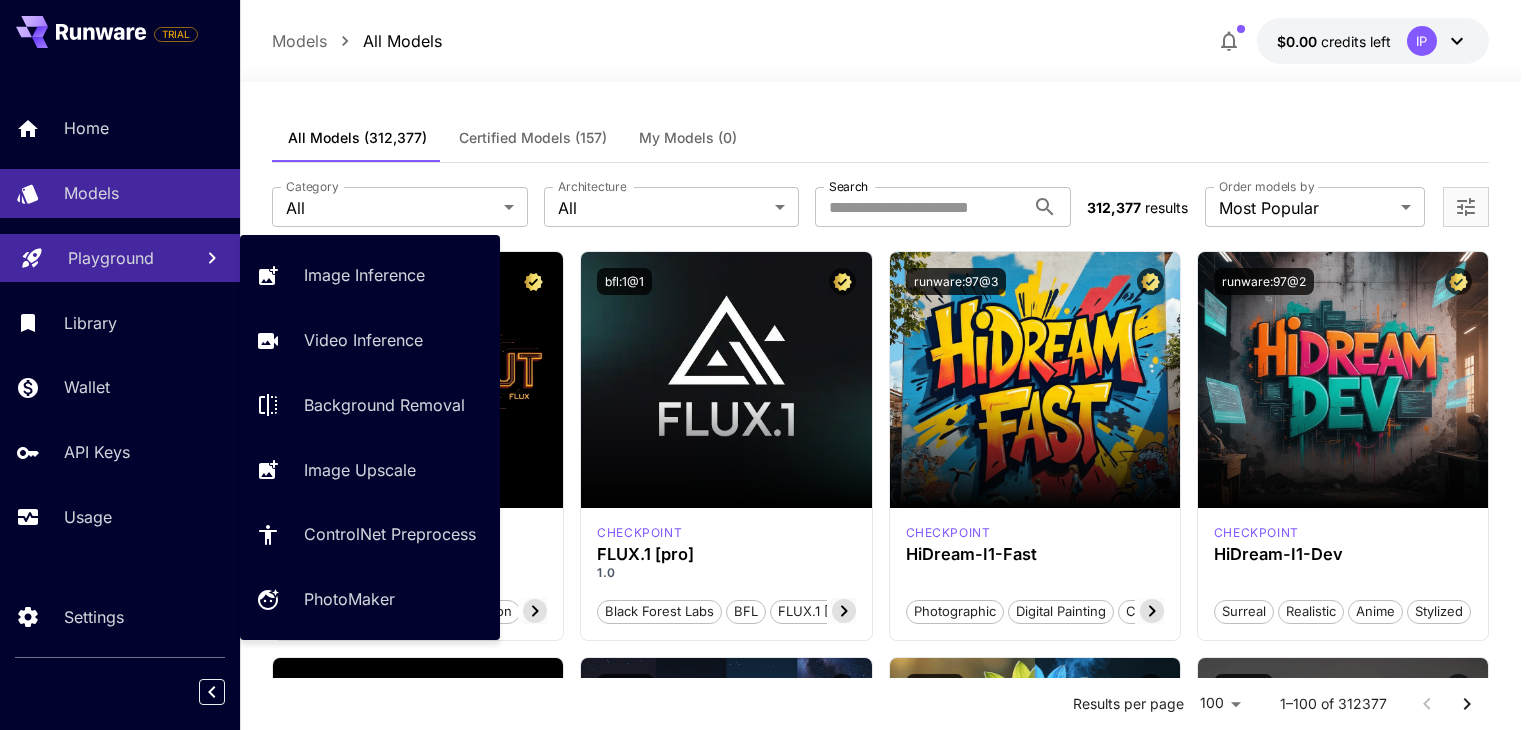 click on "Playground" at bounding box center (111, 258) 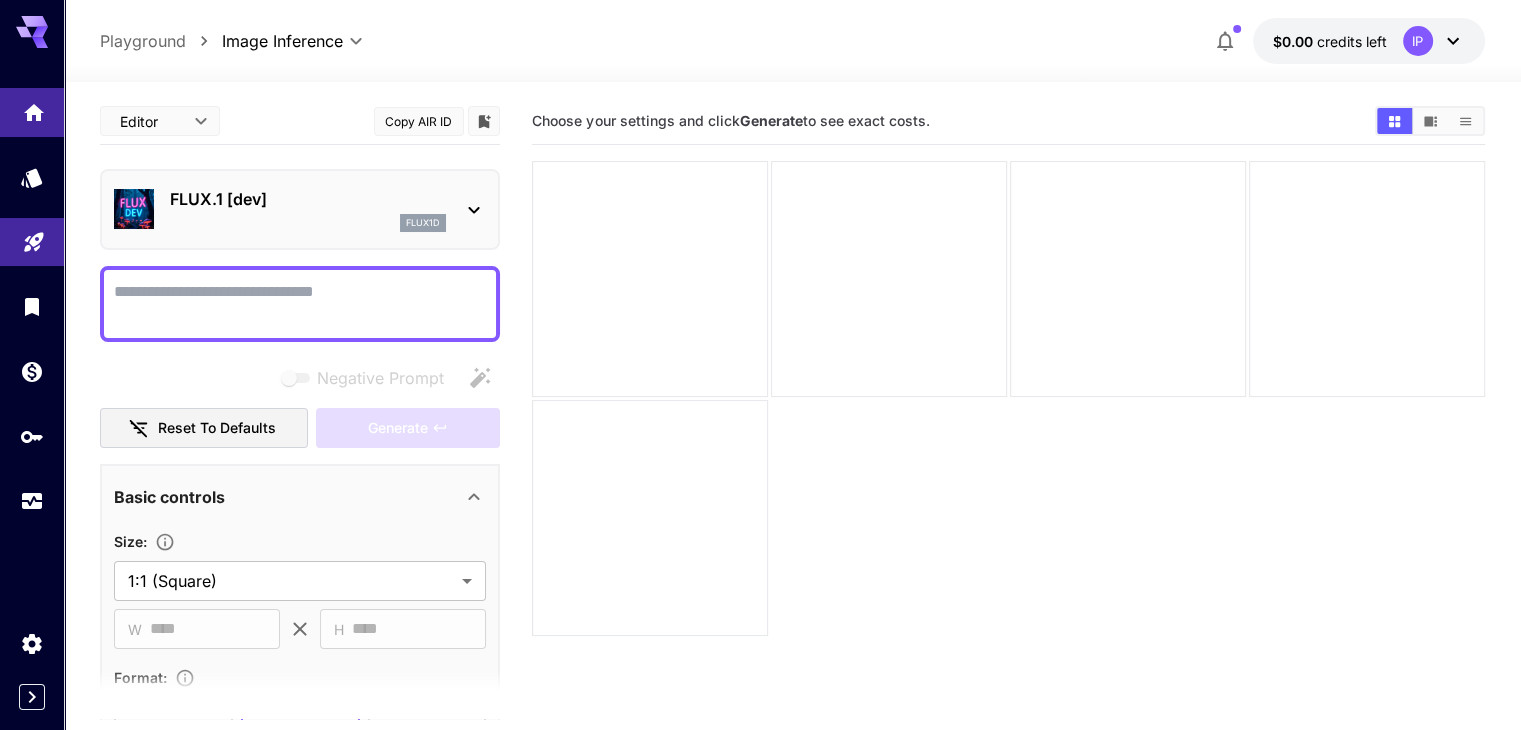 click at bounding box center [32, 112] 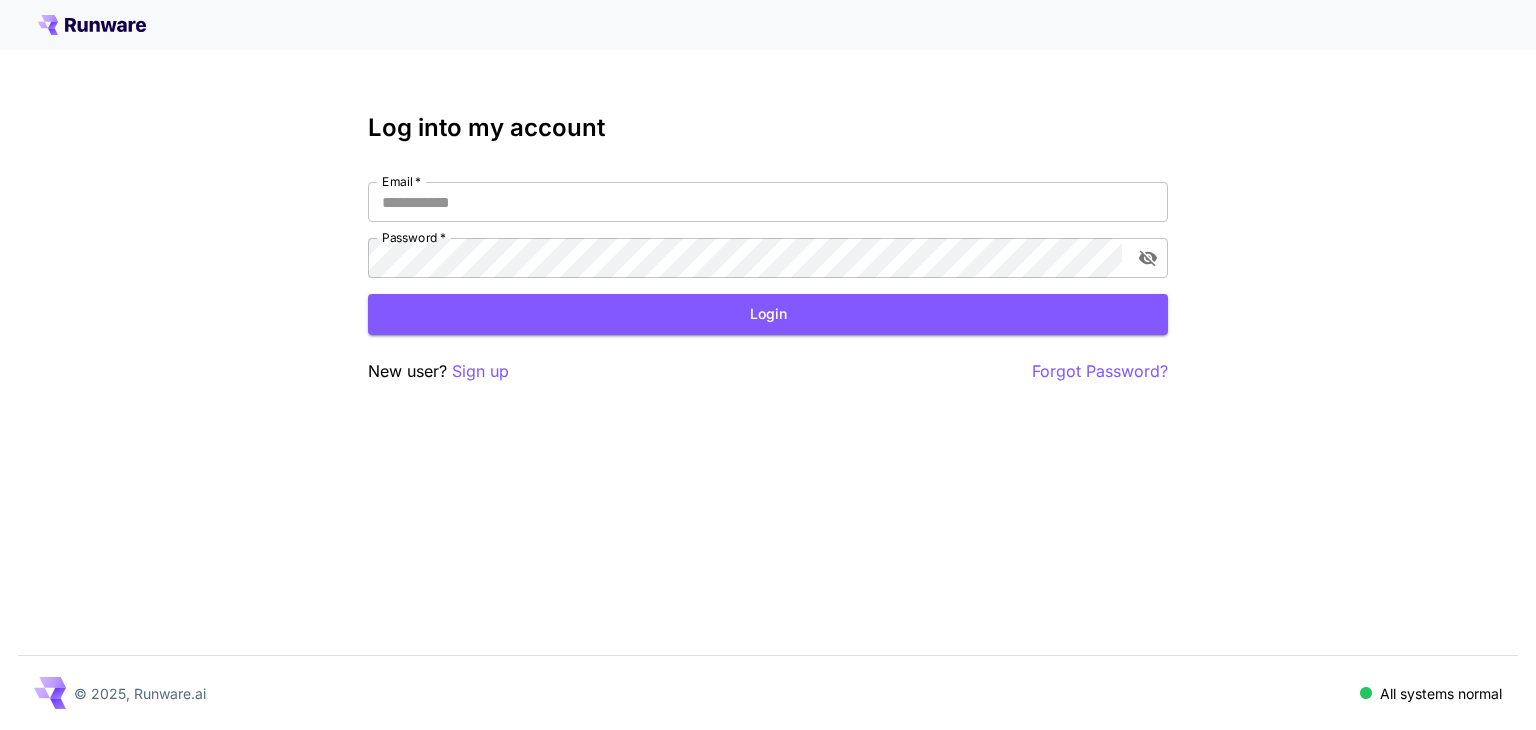scroll, scrollTop: 0, scrollLeft: 0, axis: both 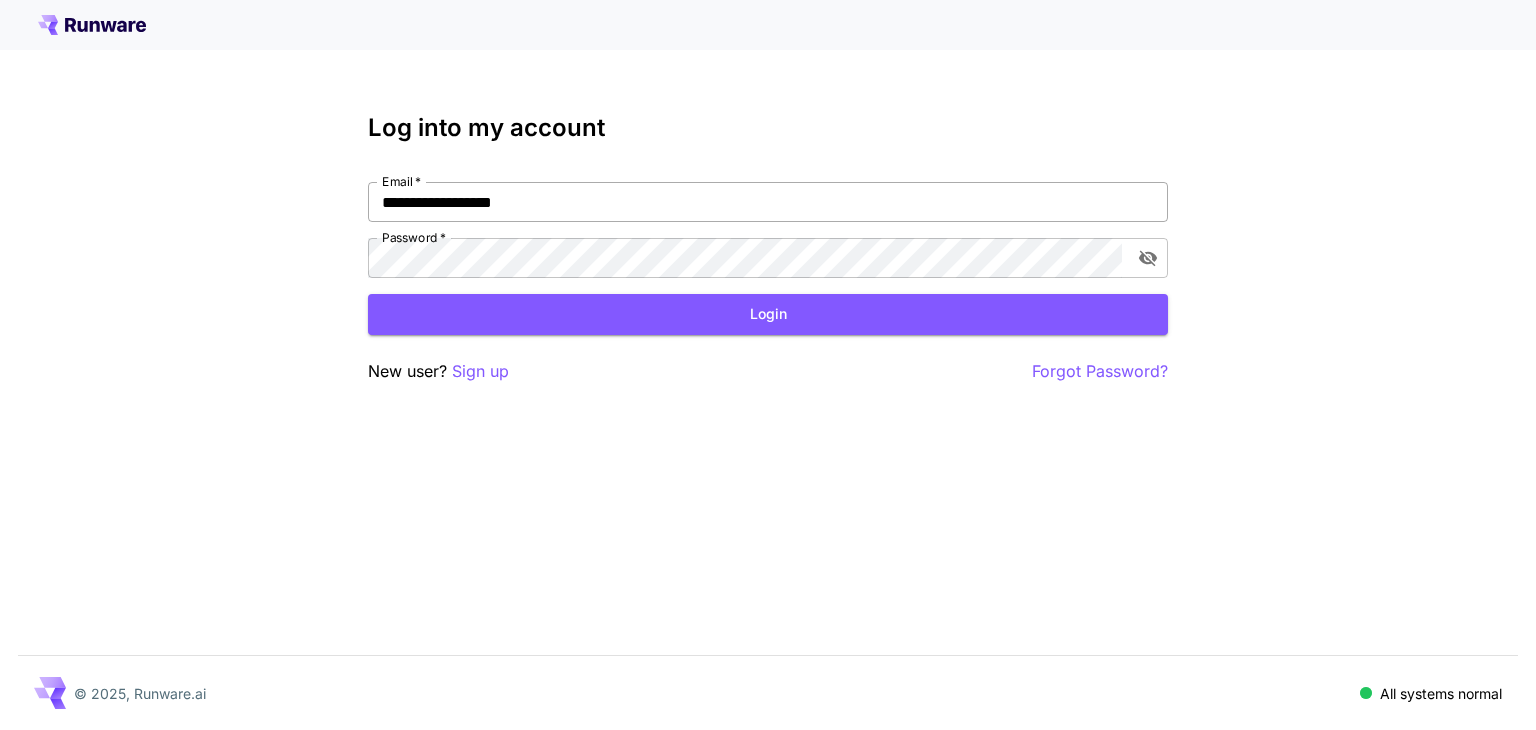 click on "**********" at bounding box center [768, 202] 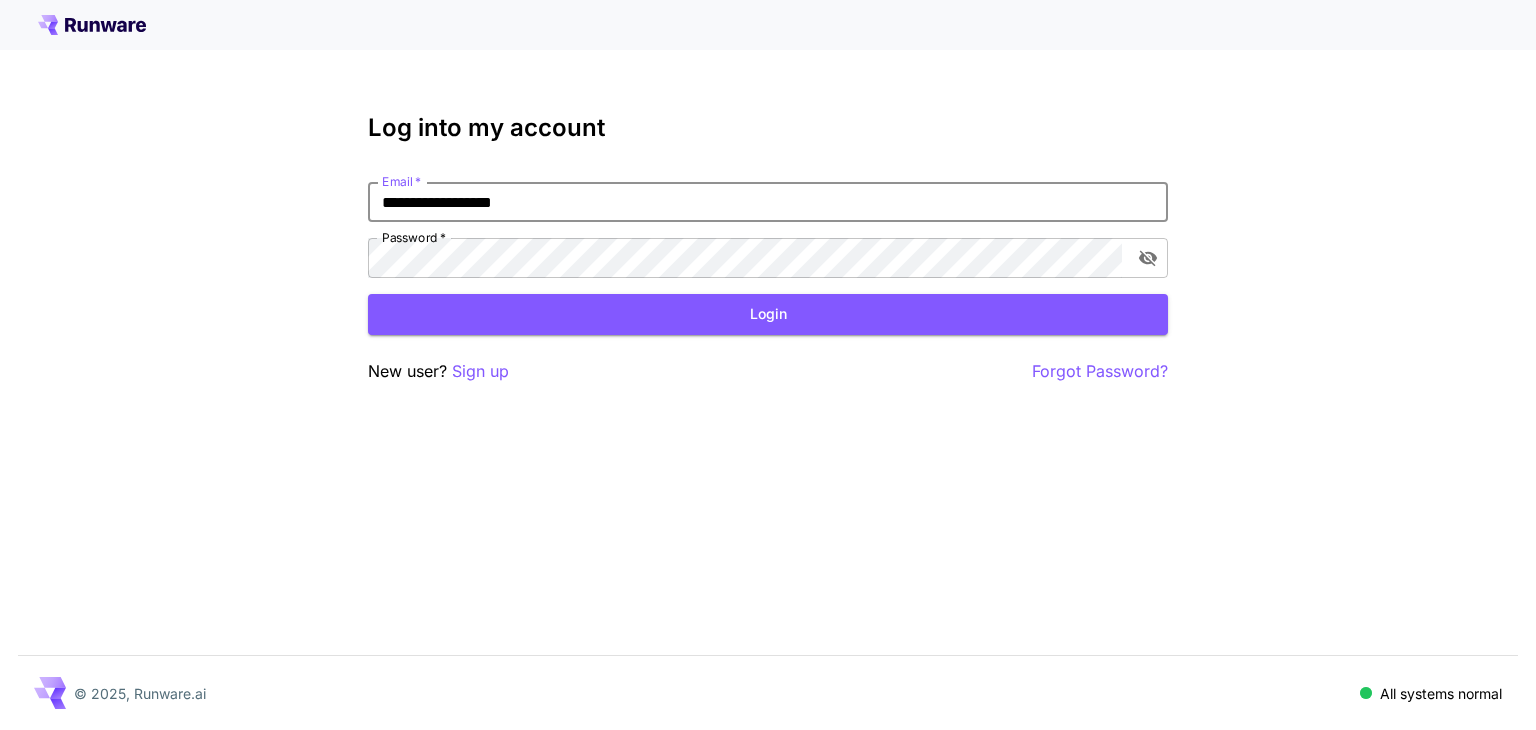 type on "**********" 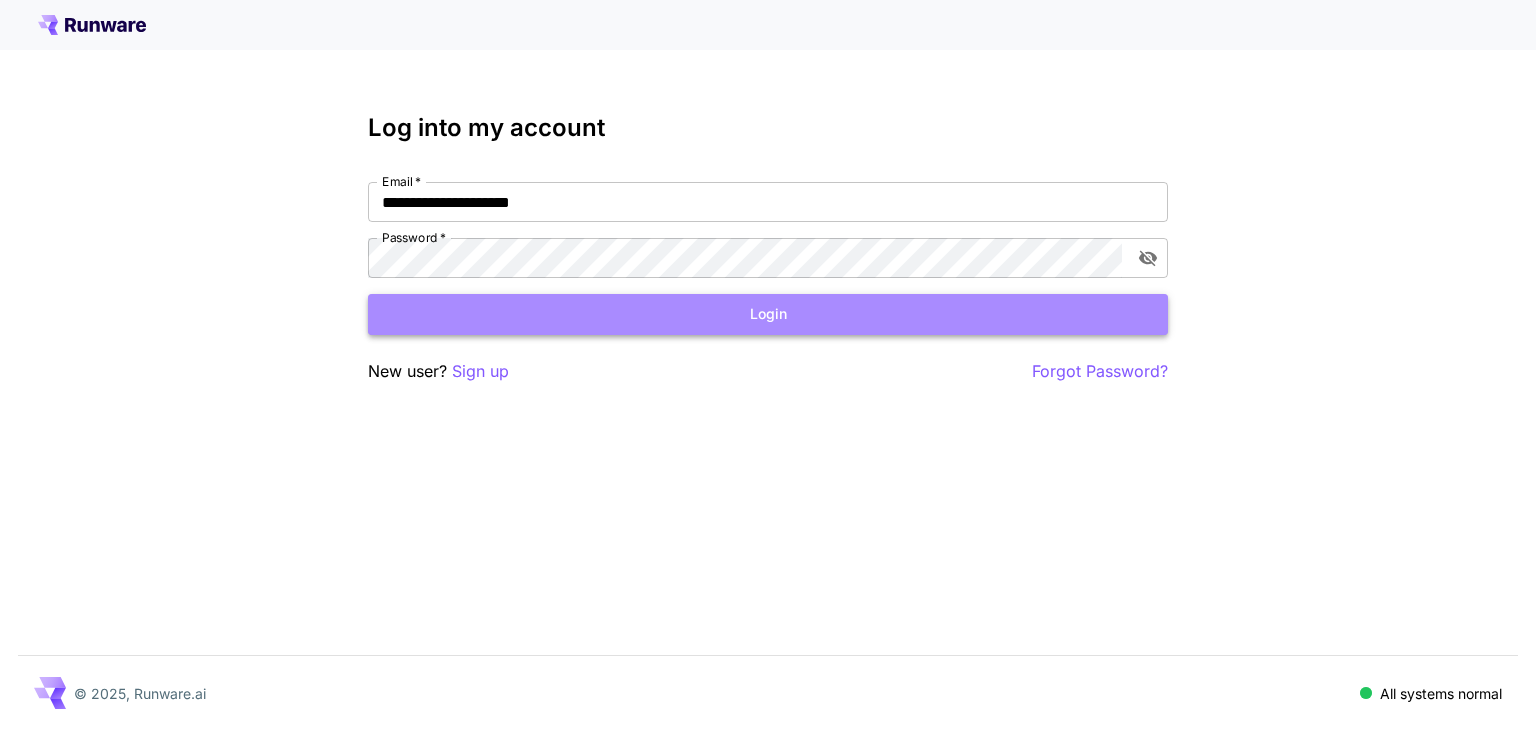 click on "Login" at bounding box center [768, 314] 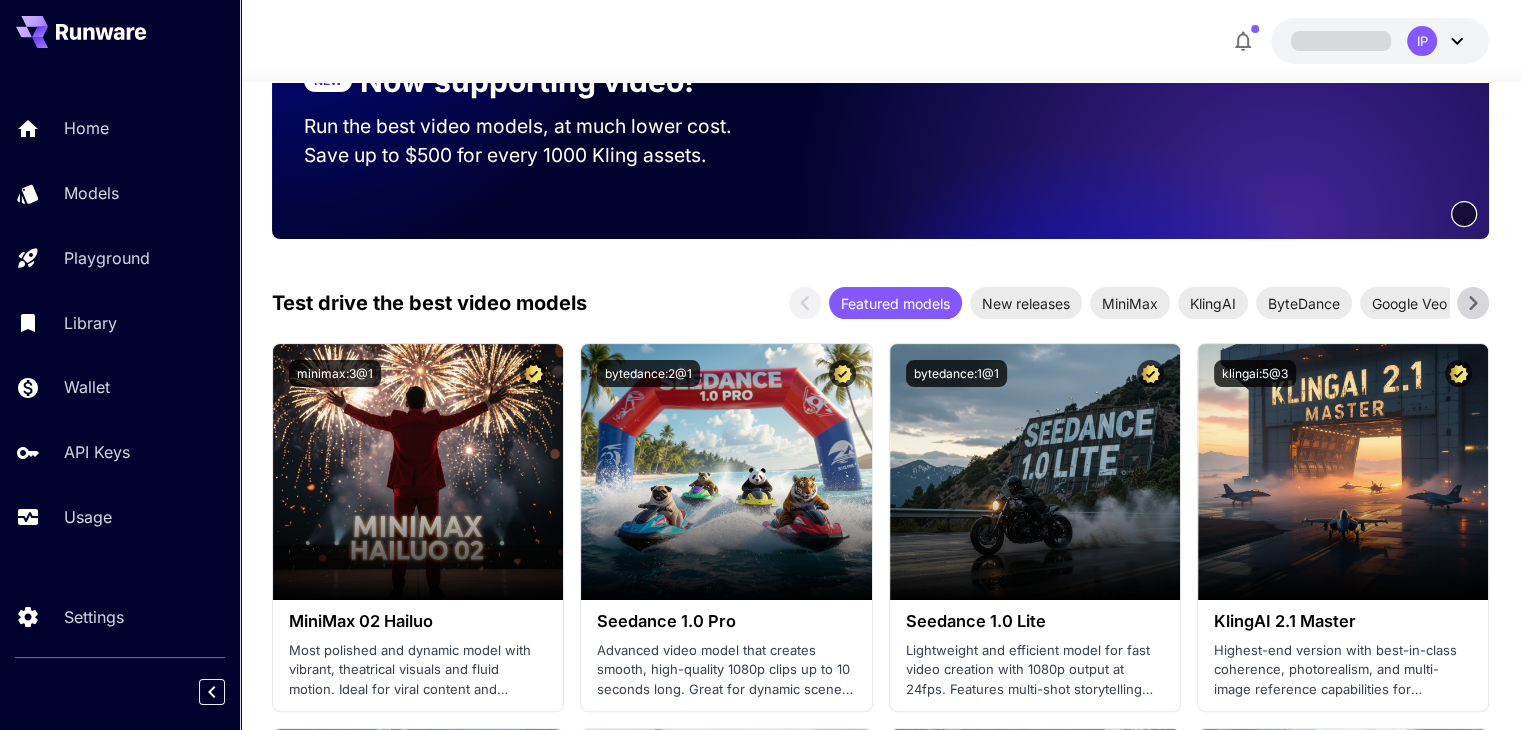 scroll, scrollTop: 400, scrollLeft: 0, axis: vertical 